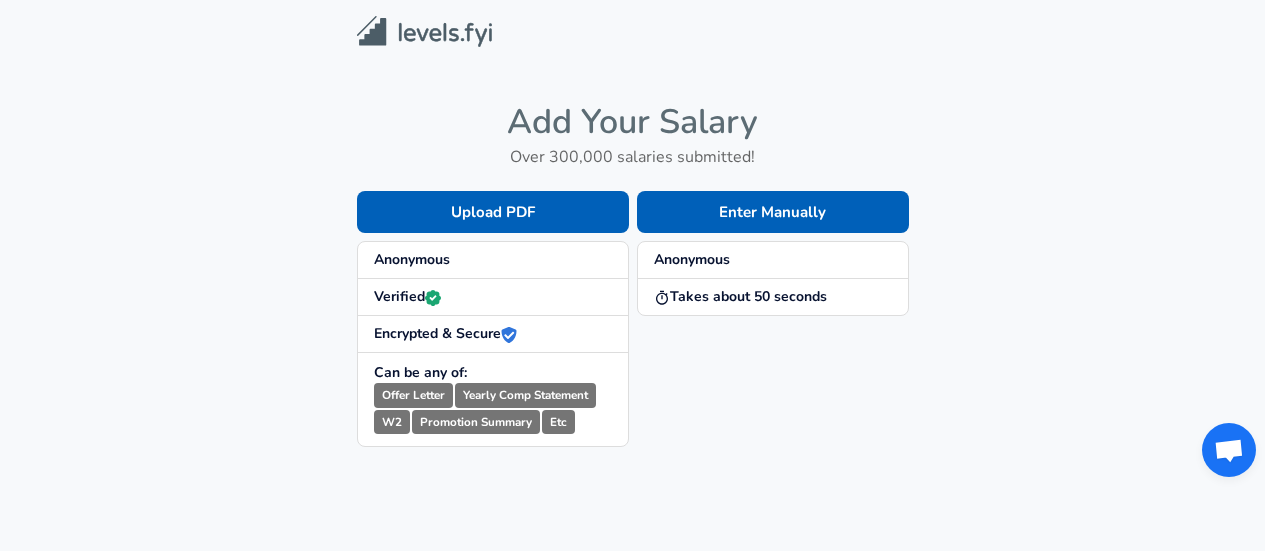 scroll, scrollTop: 0, scrollLeft: 0, axis: both 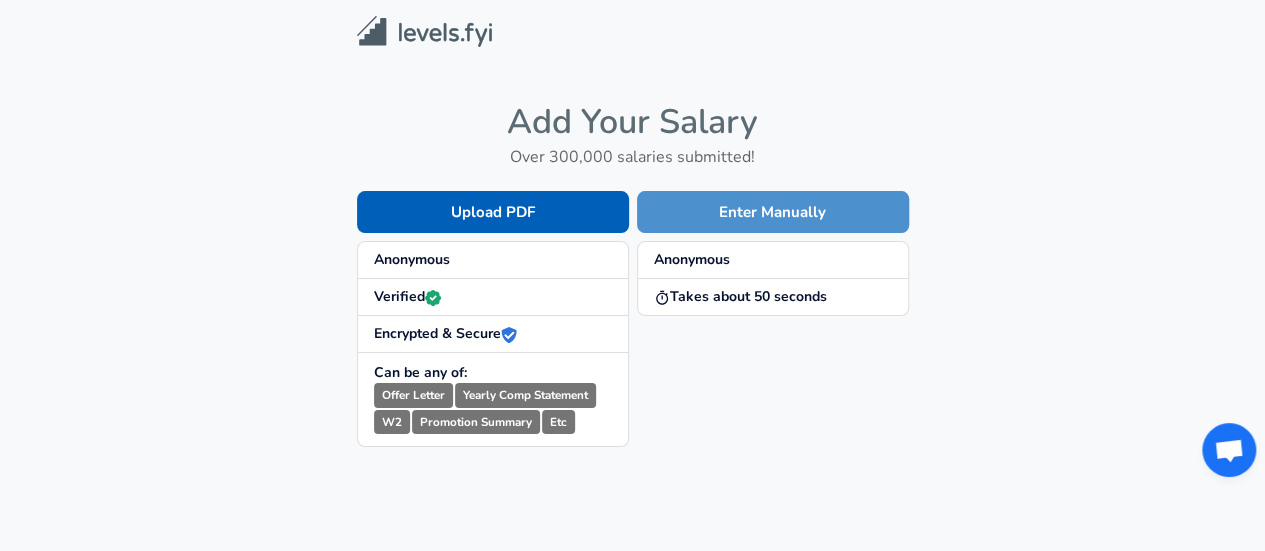 click on "Enter Manually" at bounding box center (773, 212) 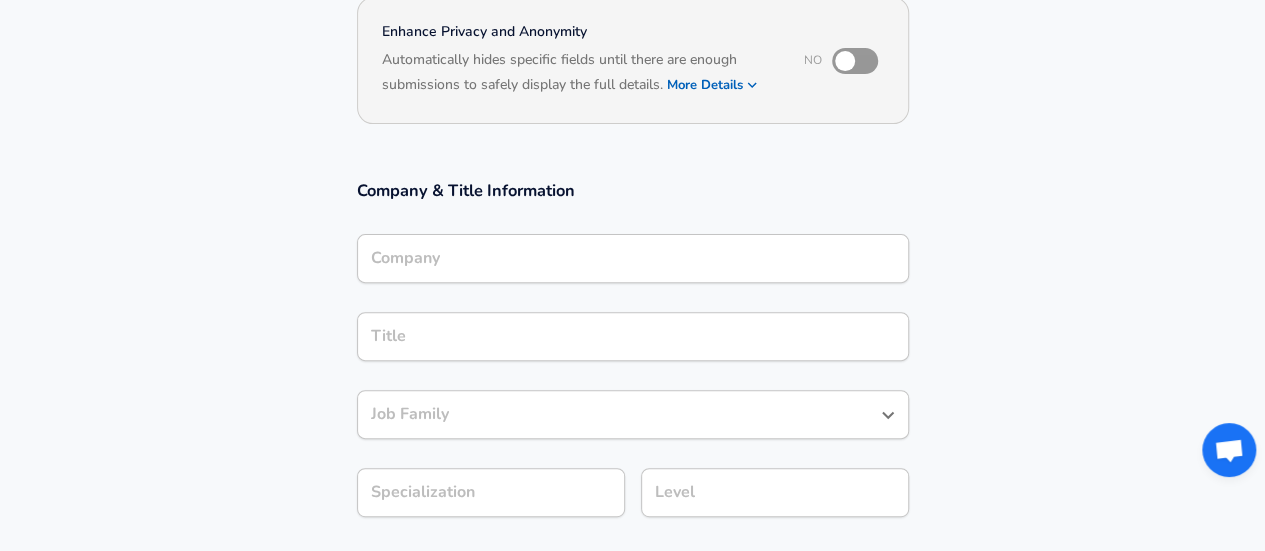 click on "Company" at bounding box center (633, 258) 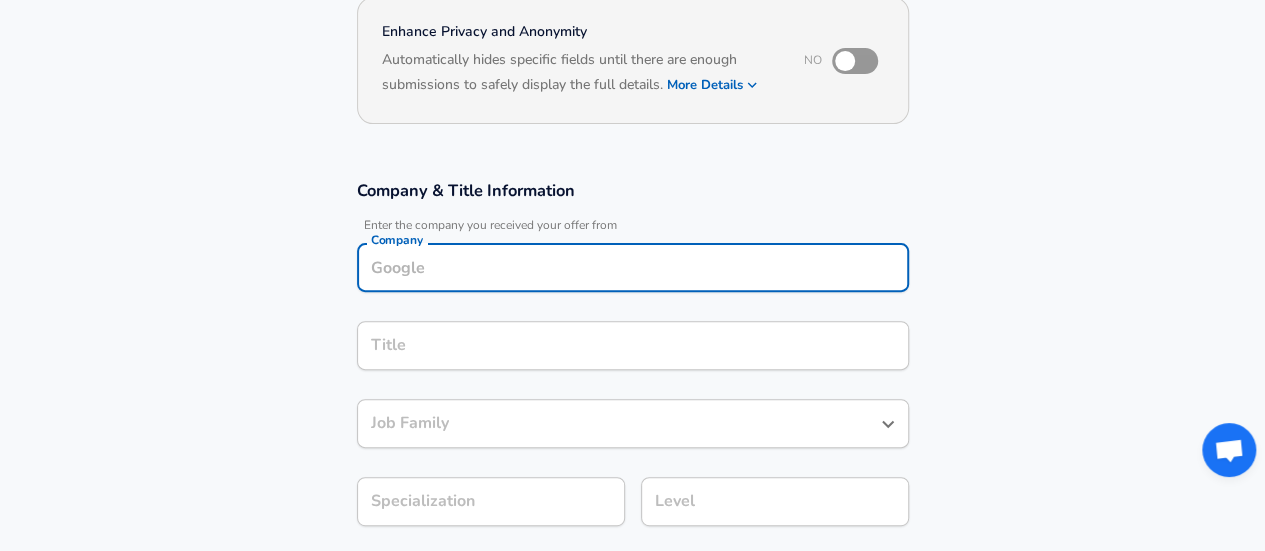 scroll, scrollTop: 220, scrollLeft: 0, axis: vertical 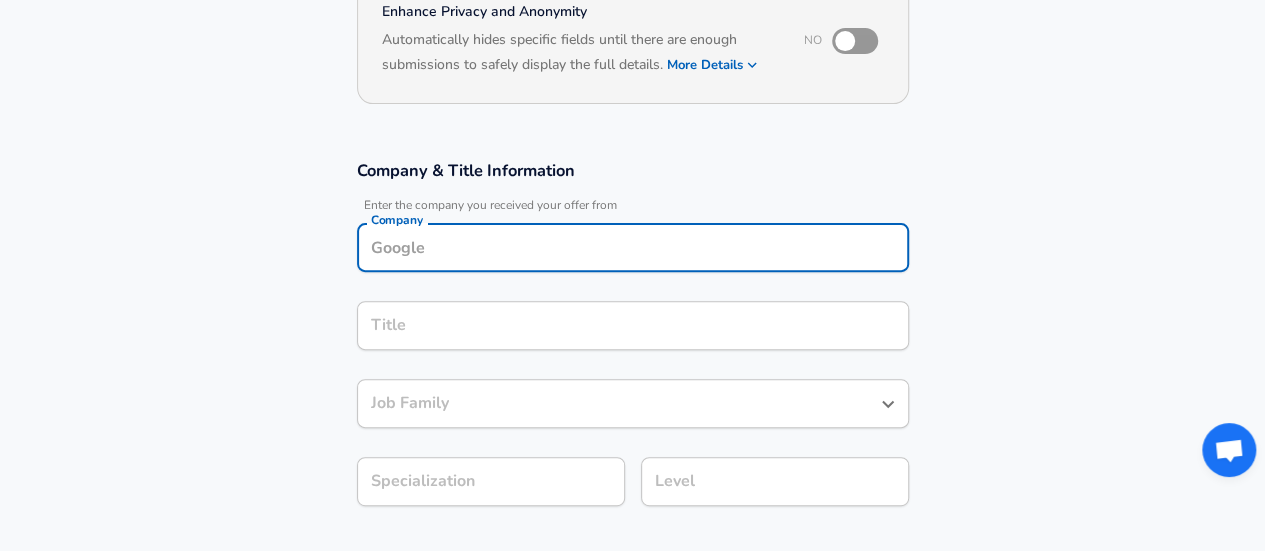 click on "Company" at bounding box center (633, 247) 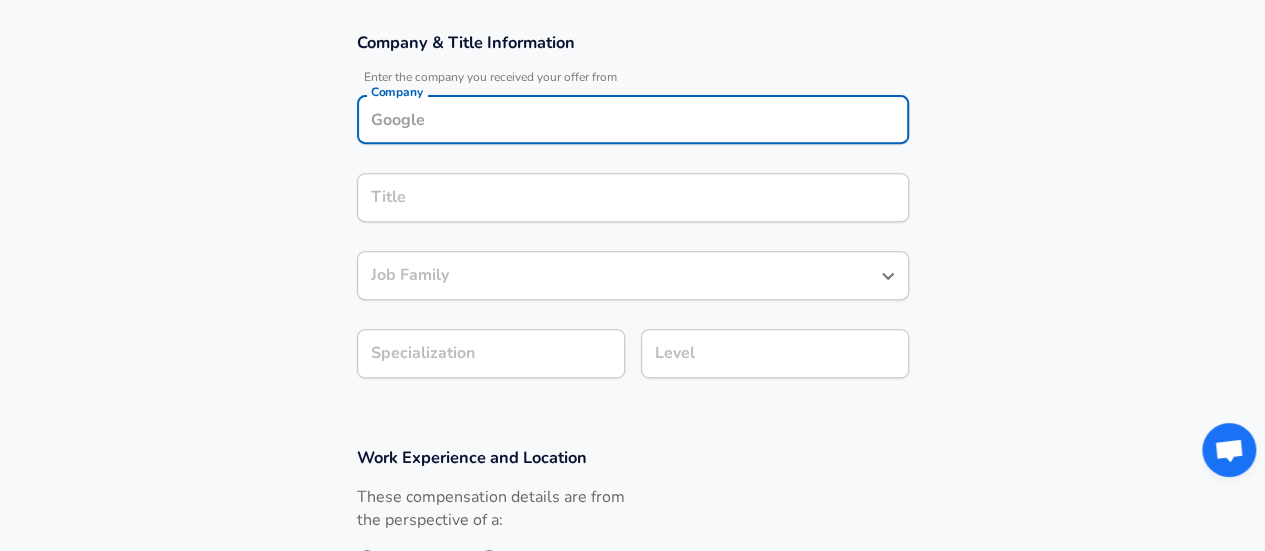 scroll, scrollTop: 220, scrollLeft: 0, axis: vertical 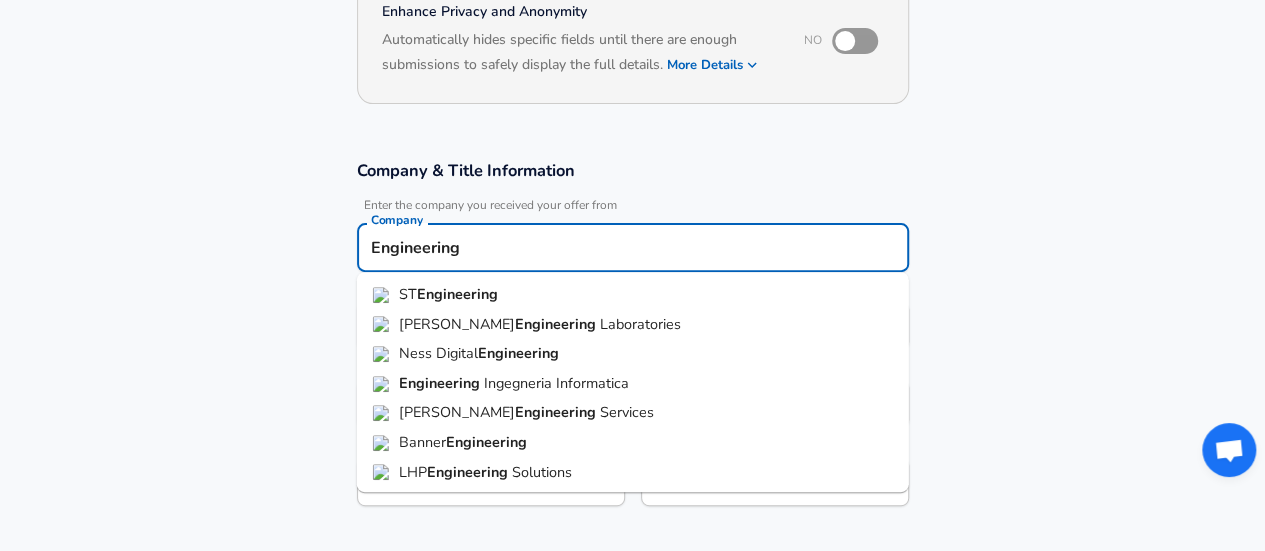 click on "Engineering" at bounding box center (441, 383) 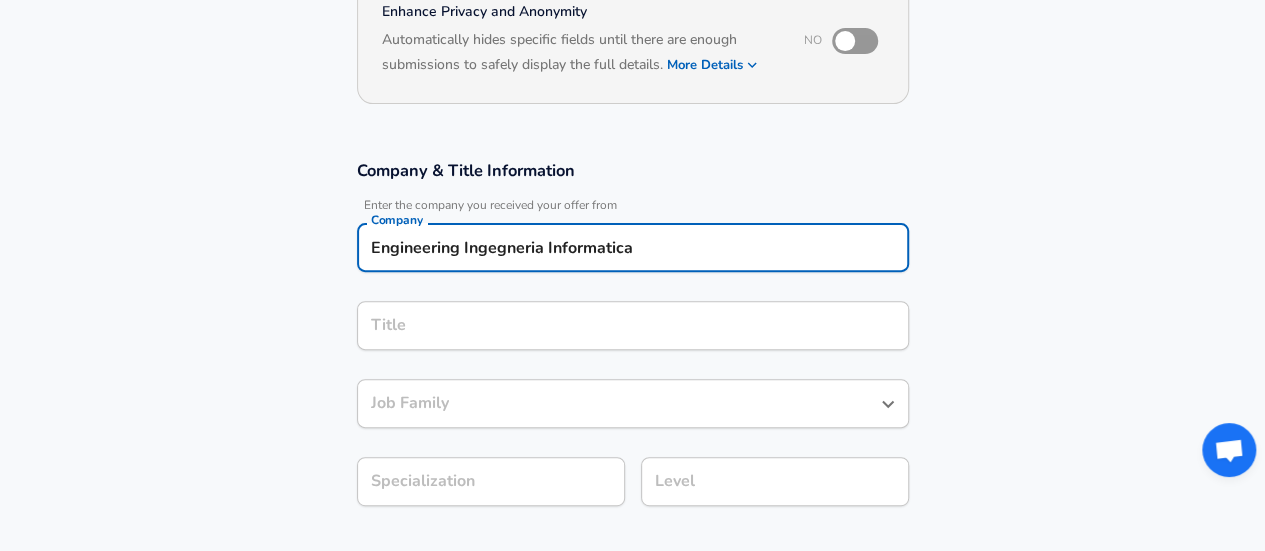 type on "Engineering Ingegneria Informatica" 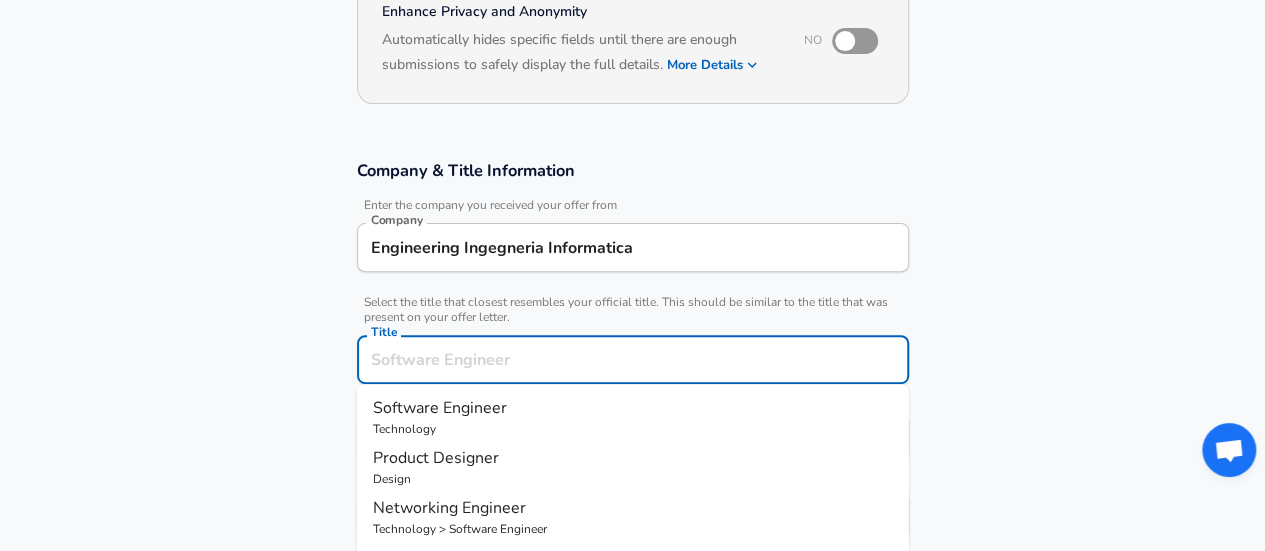 scroll, scrollTop: 260, scrollLeft: 0, axis: vertical 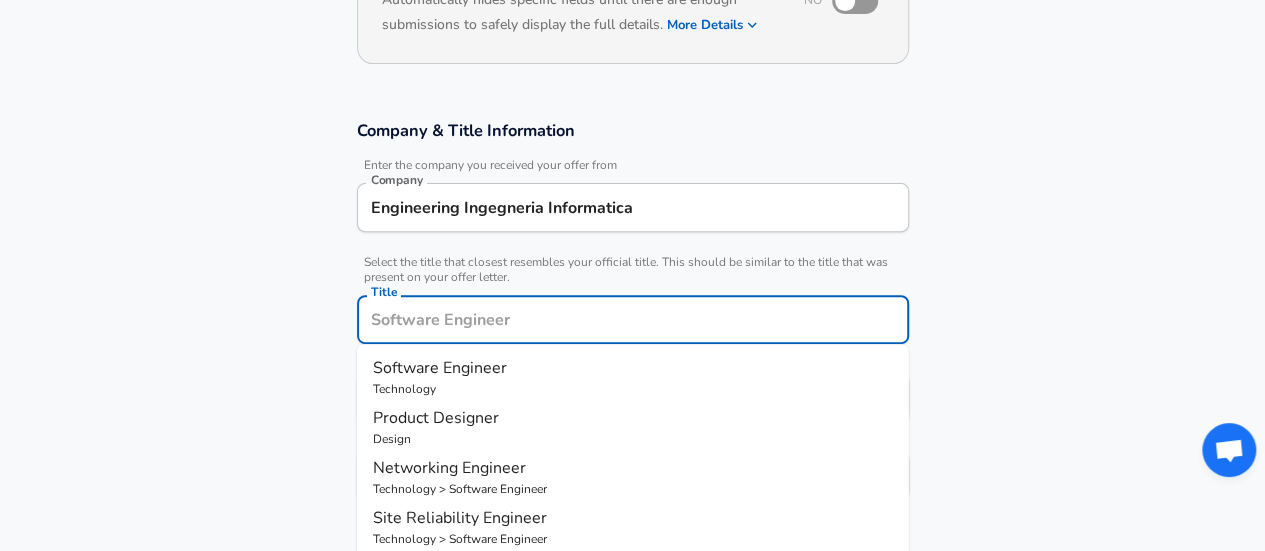 click on "Title" at bounding box center (633, 319) 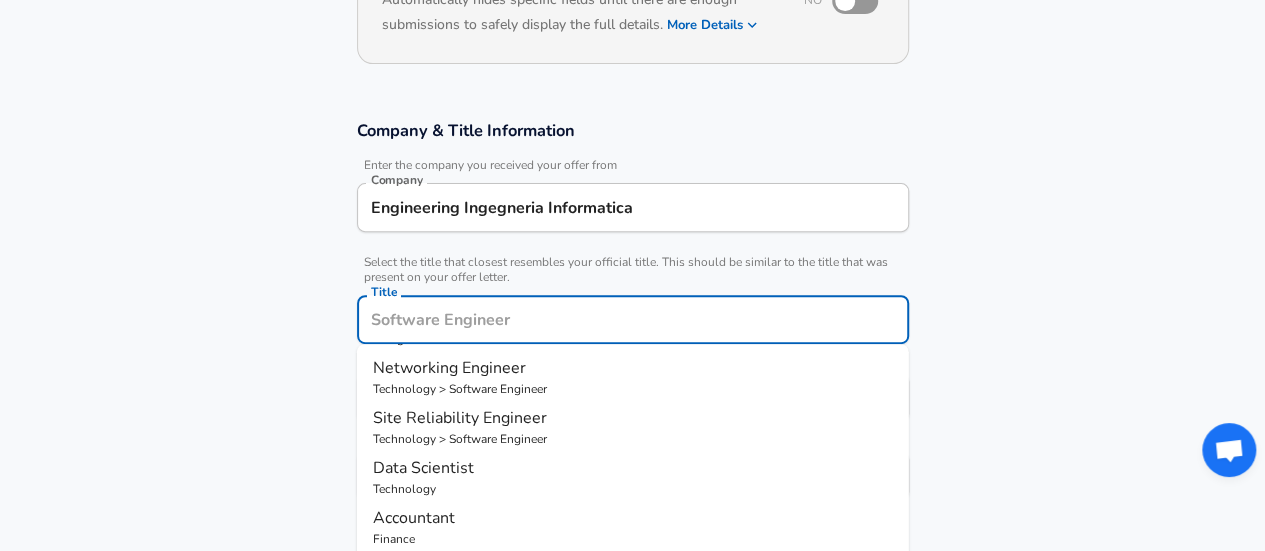 scroll, scrollTop: 0, scrollLeft: 0, axis: both 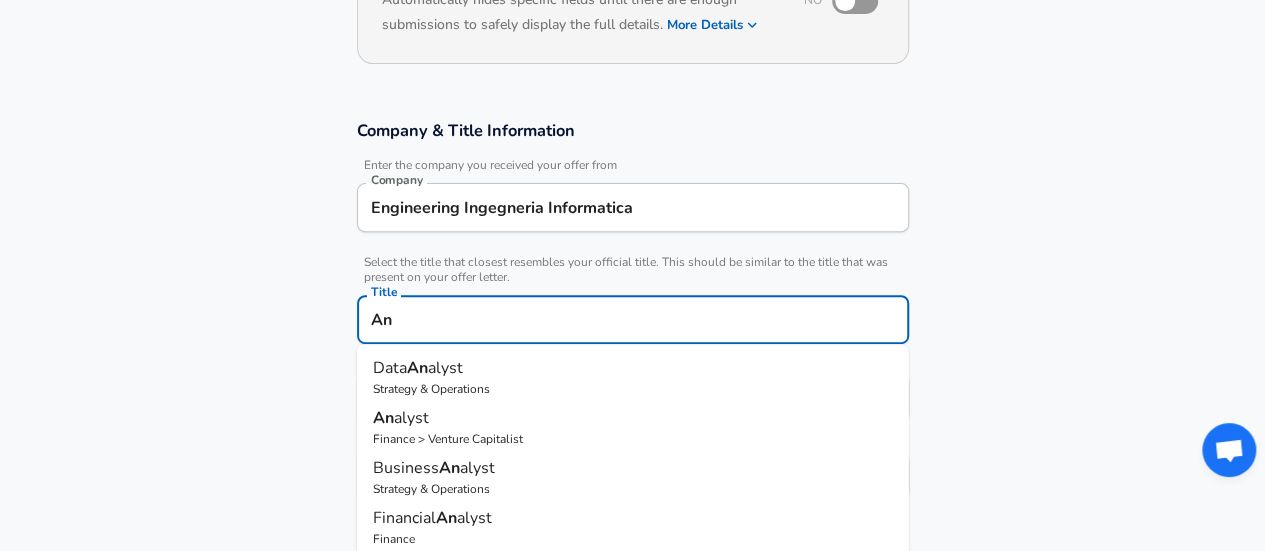 type on "A" 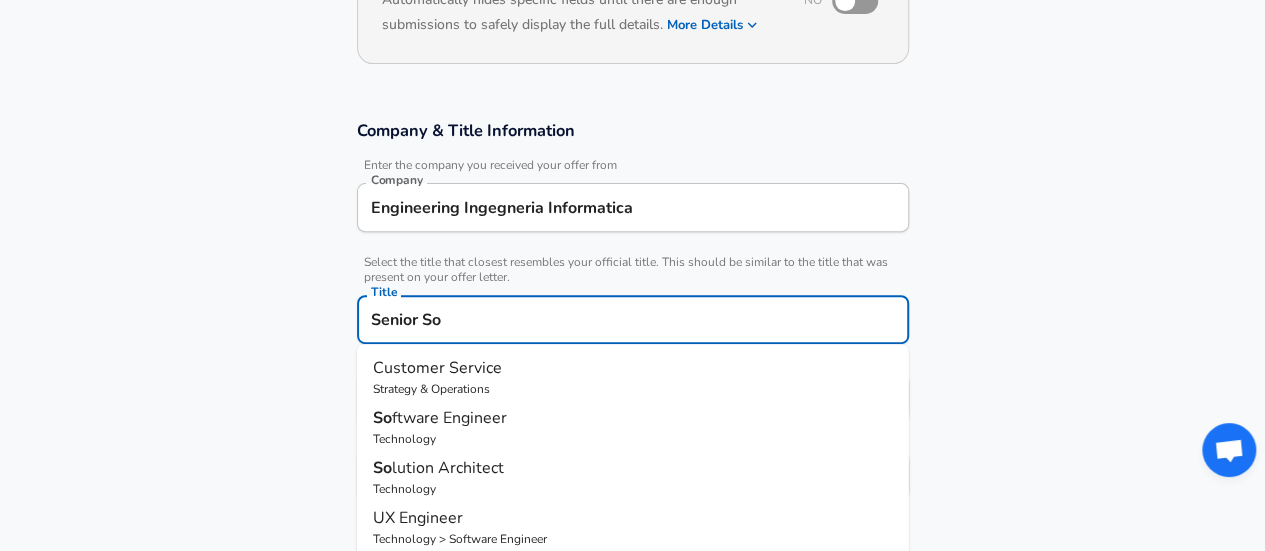 click on "ftware Engineer" at bounding box center (449, 418) 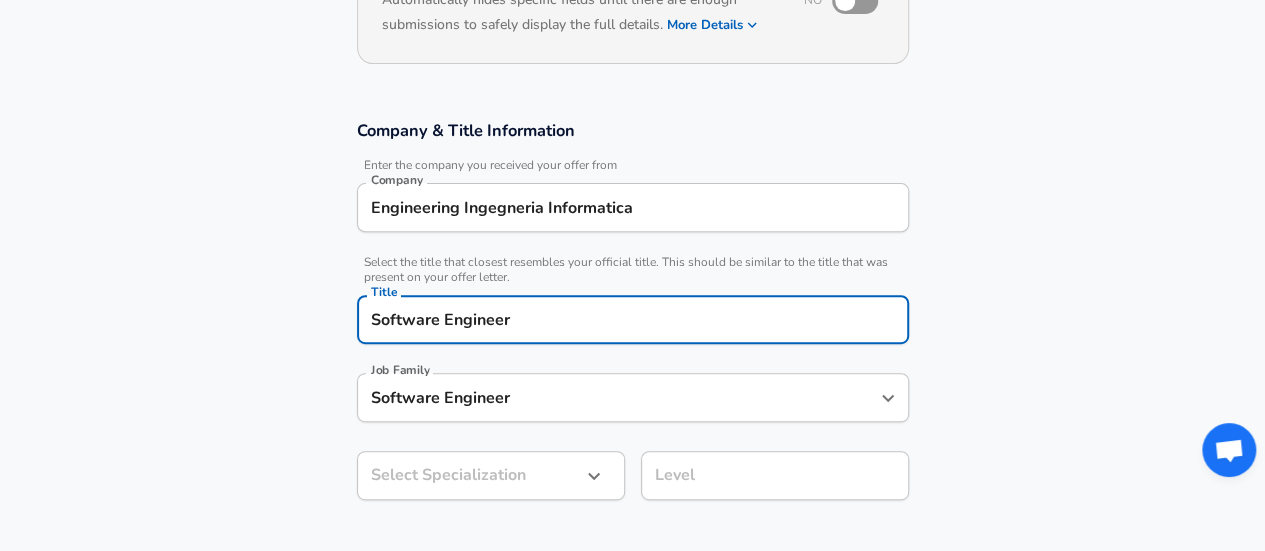 scroll, scrollTop: 0, scrollLeft: 0, axis: both 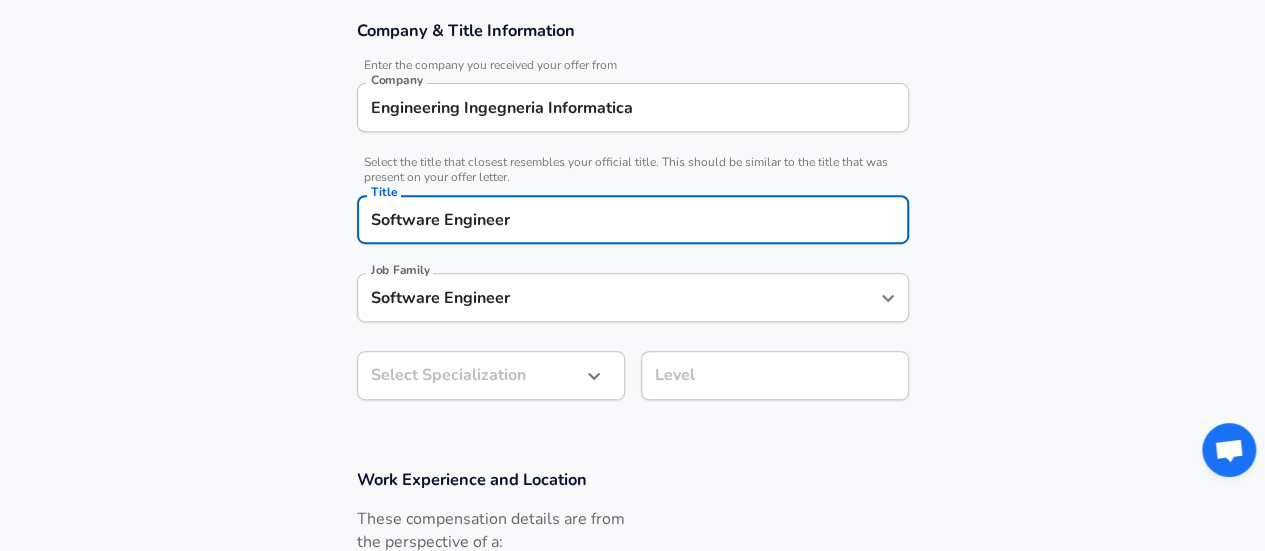 type on "Software Engineer" 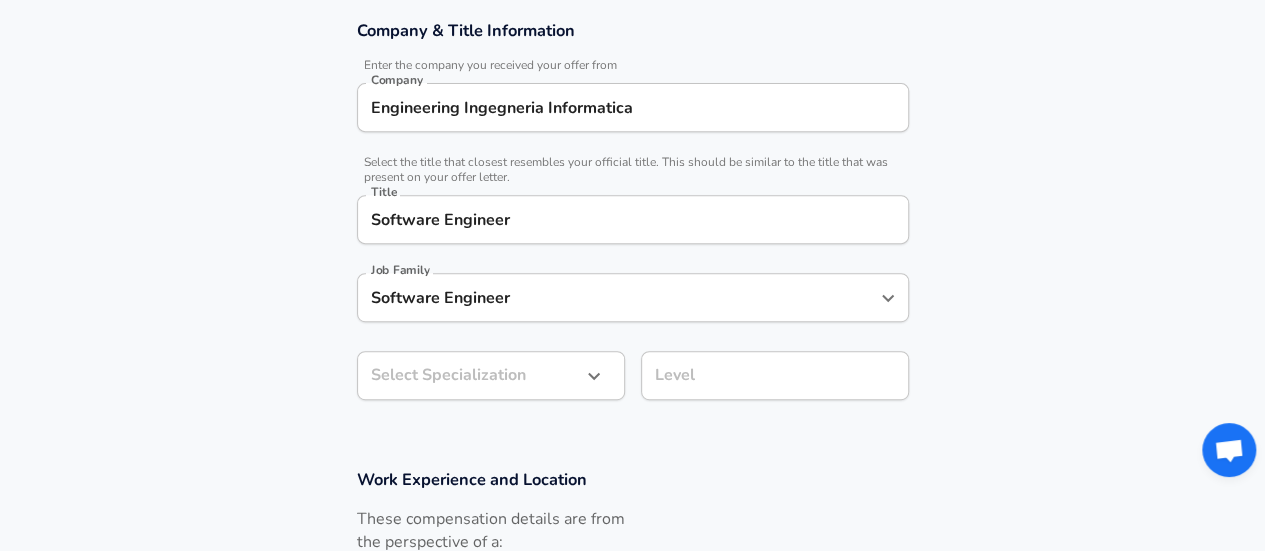 click on "Select Specialization ​ Select Specialization" at bounding box center [491, 378] 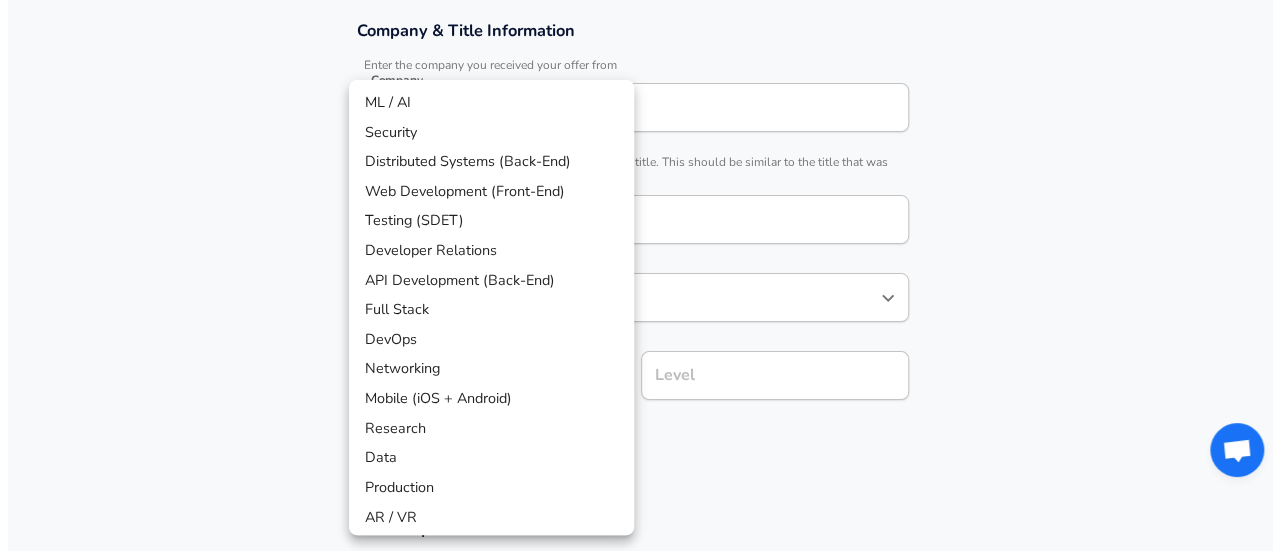 scroll, scrollTop: 420, scrollLeft: 0, axis: vertical 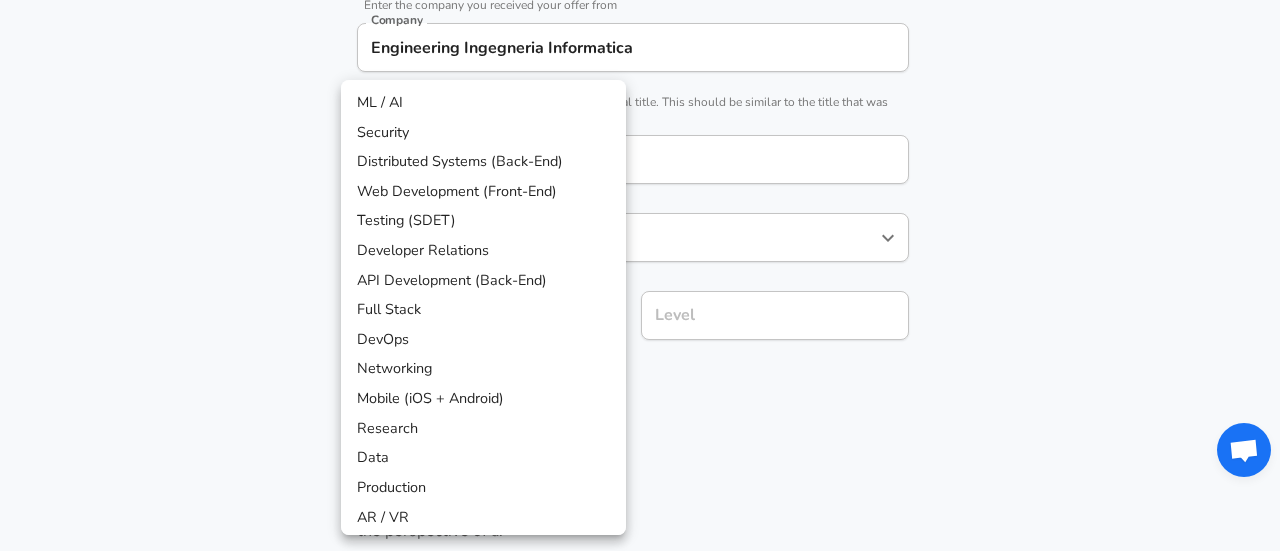 click on "API Development (Back-End)" at bounding box center (483, 281) 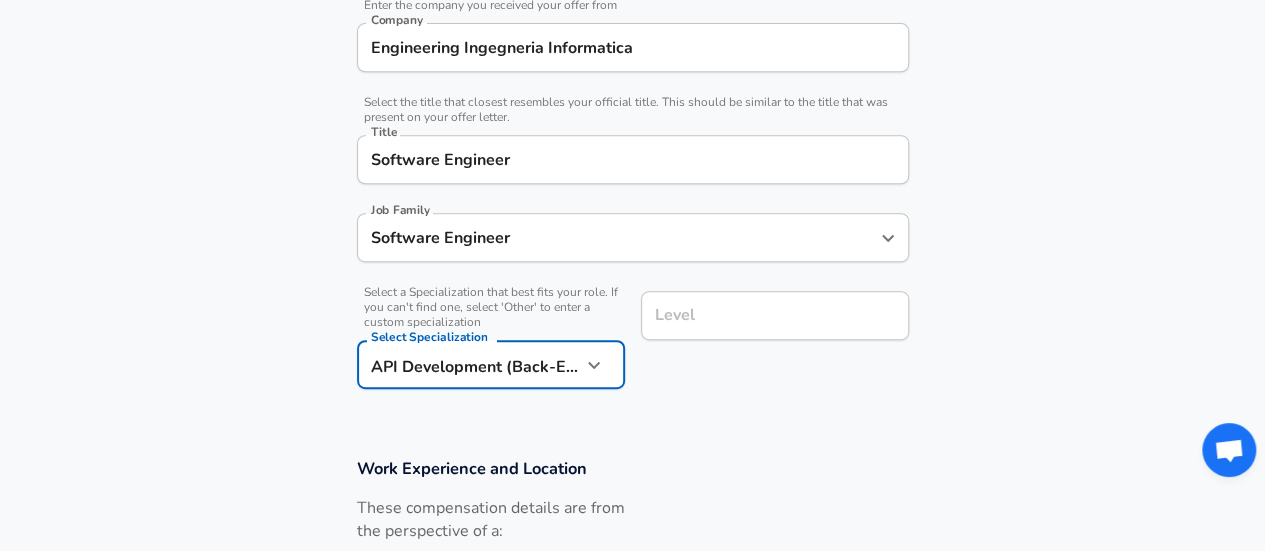 click on "Company & Title Information   Enter the company you received your offer from Company Engineering Ingegneria Informatica Company   Select the title that closest resembles your official title. This should be similar to the title that was present on your offer letter. Title Software Engineer Title Job Family Software Engineer Job Family   Select a Specialization that best fits your role. If you can't find one, select 'Other' to enter a custom specialization Select Specialization API Development (Back-End) API Development (Back-End) Select Specialization Level Level" at bounding box center (632, 185) 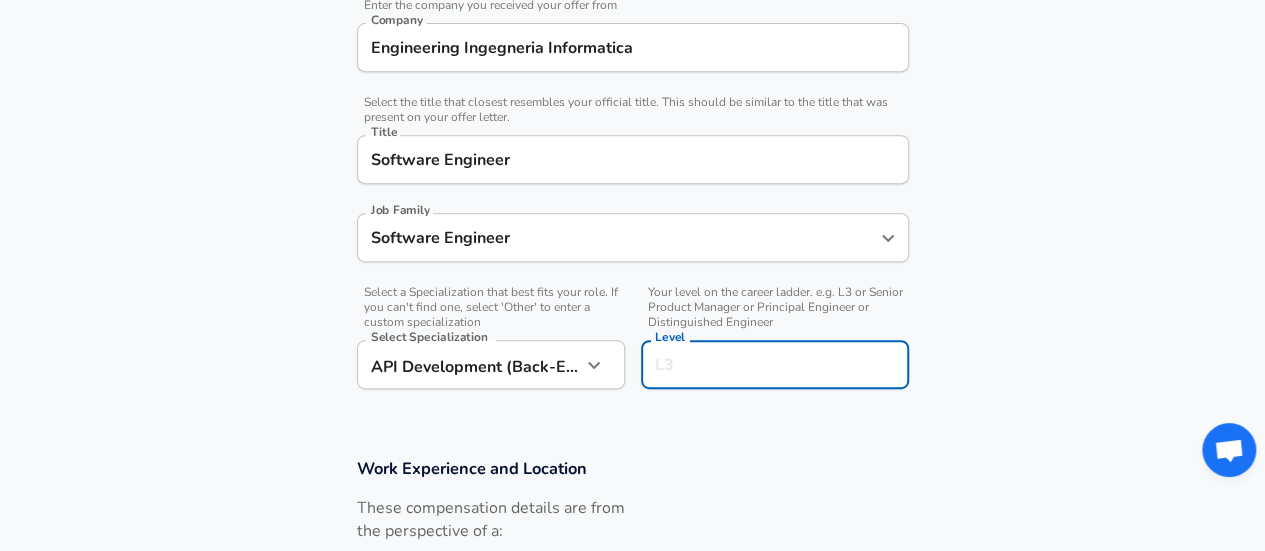 scroll, scrollTop: 460, scrollLeft: 0, axis: vertical 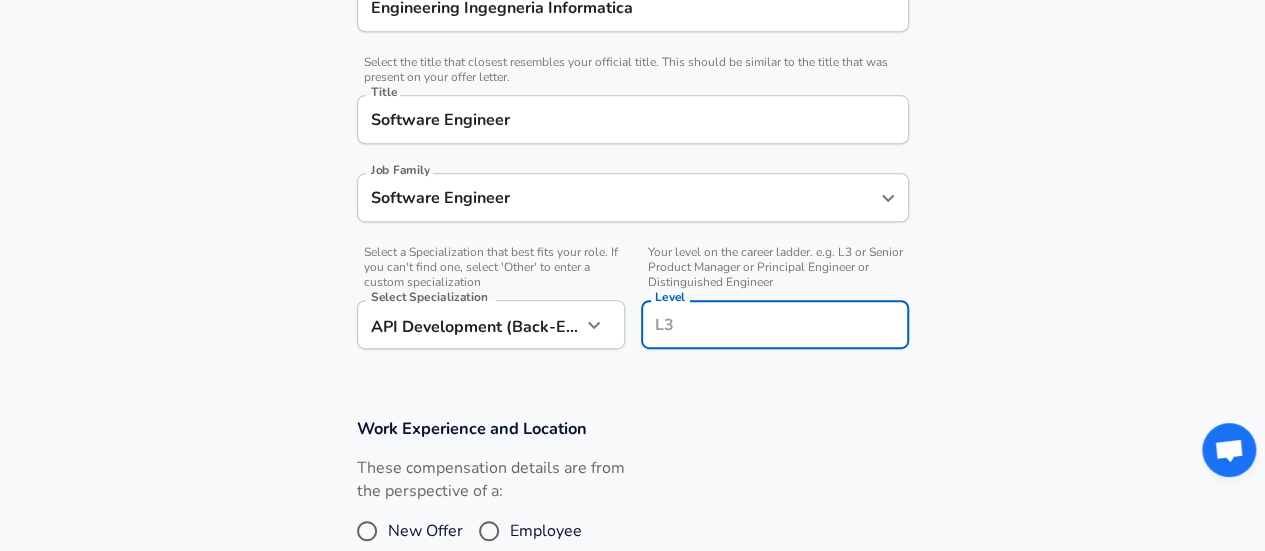 click on "Level" at bounding box center (775, 324) 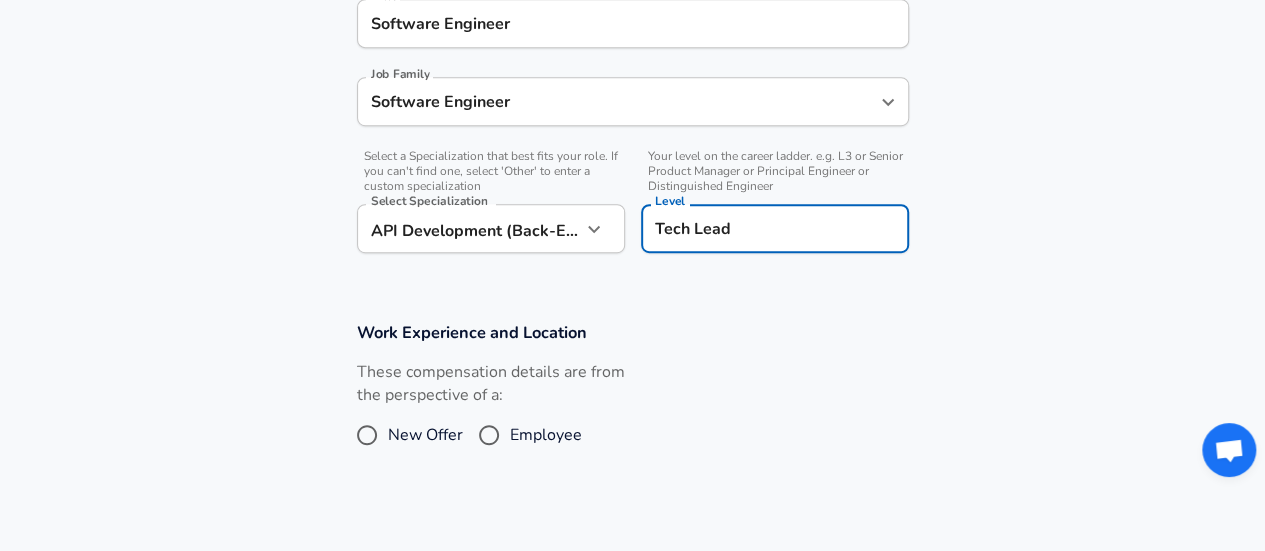 scroll, scrollTop: 660, scrollLeft: 0, axis: vertical 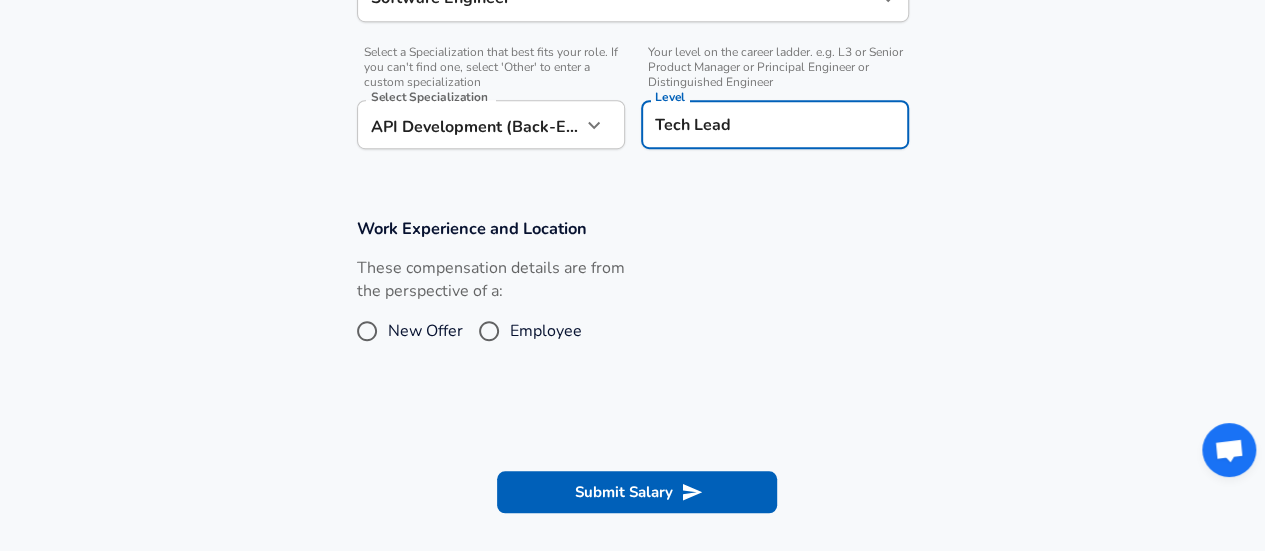 type on "Tech Lead" 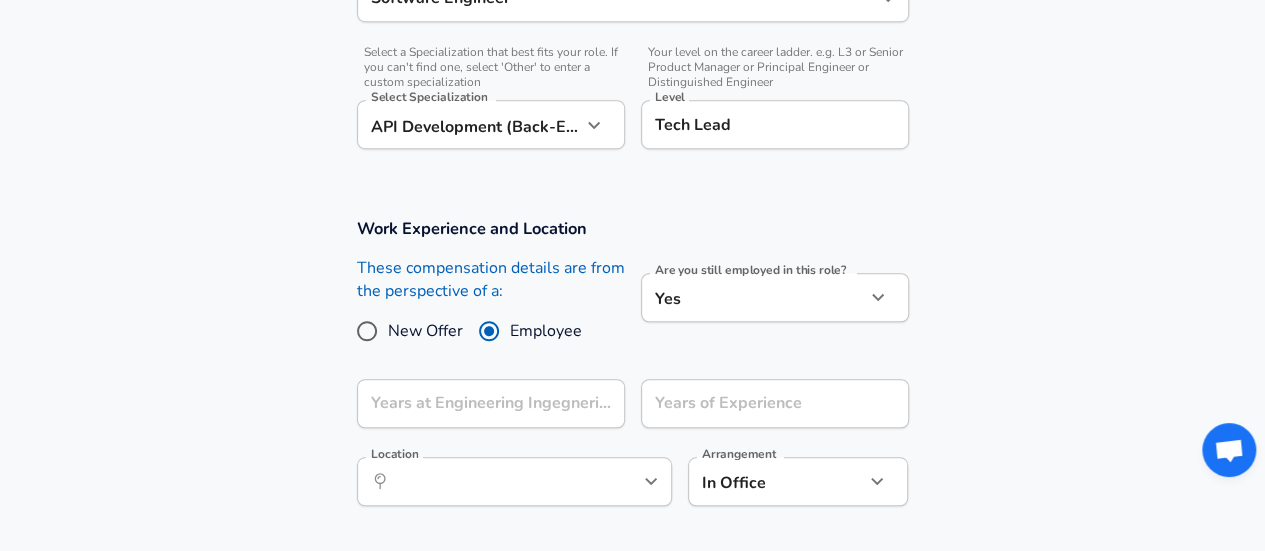 click on "Restart Add Your Salary Upload your offer letter   to verify your submission Enhance Privacy and Anonymity No Automatically hides specific fields until there are enough submissions to safely display the full details.   More Details Based on your submission and the data points that we have already collected, we will automatically hide and anonymize specific fields if there aren't enough data points to remain sufficiently anonymous. Company & Title Information   Enter the company you received your offer from Company Engineering Ingegneria Informatica Company   Select the title that closest resembles your official title. This should be similar to the title that was present on your offer letter. Title Software Engineer Title Job Family Software Engineer Job Family   Select a Specialization that best fits your role. If you can't find one, select 'Other' to enter a custom specialization Select Specialization API Development (Back-End) API Development (Back-End) Select Specialization   Level Tech Lead Level Employee" at bounding box center (632, -385) 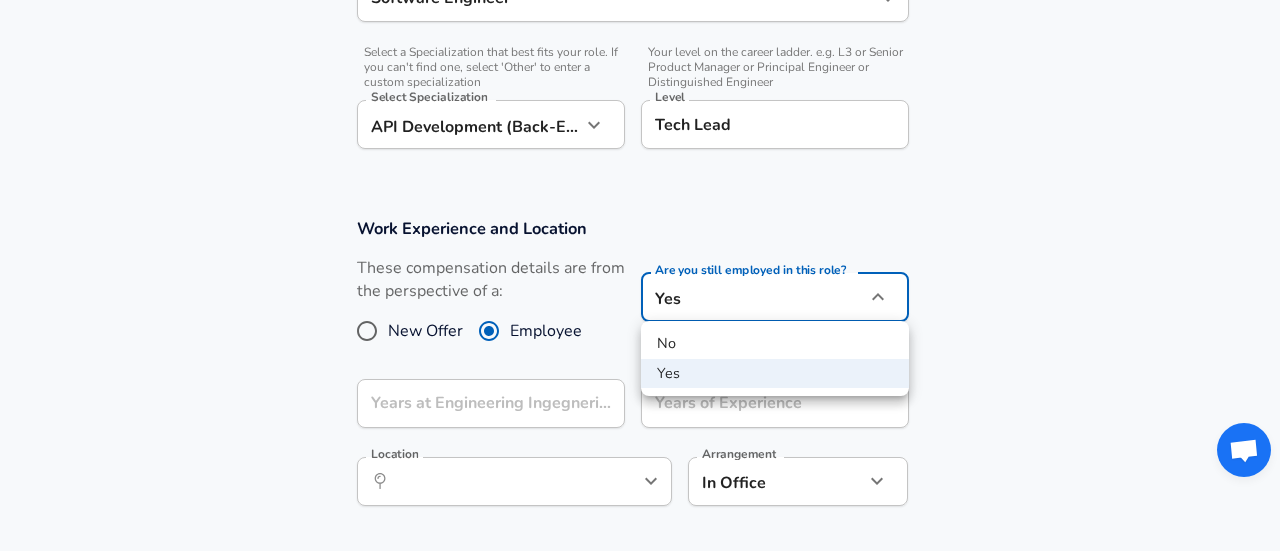 click on "Yes" at bounding box center [775, 374] 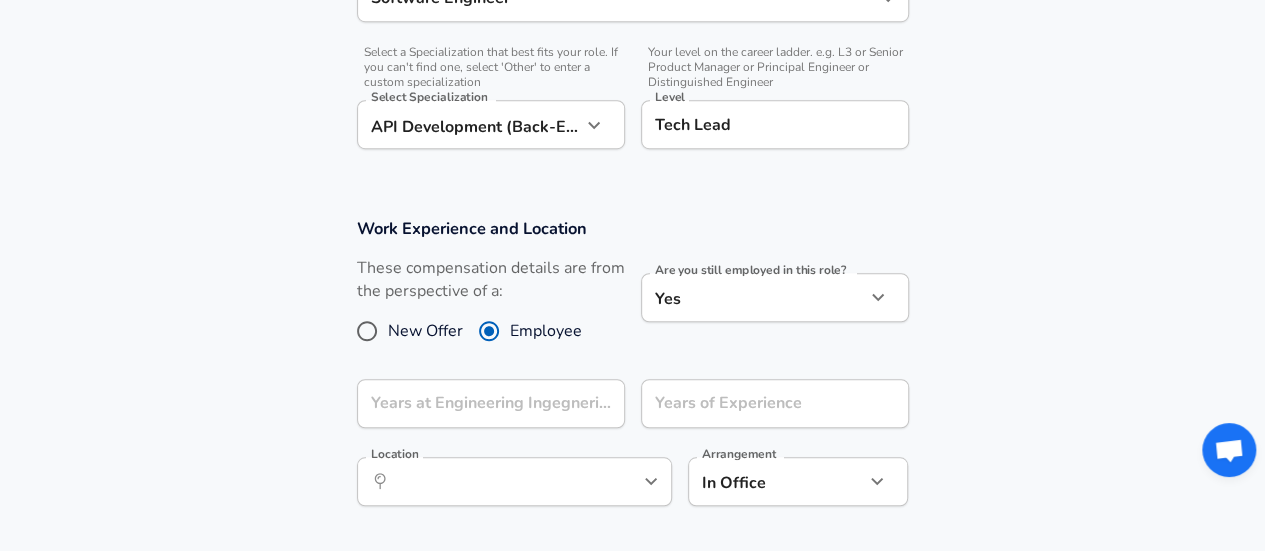 click on "Work Experience and Location These compensation details are from the perspective of a: New Offer Employee Are you still employed in this role? Yes yes Are you still employed in this role? Years at Engineering Ingegneria Informatica Years at Engineering Ingegneria Informatica Years of Experience Years of Experience Location ​ Location Arrangement In Office office Arrangement" at bounding box center (632, 372) 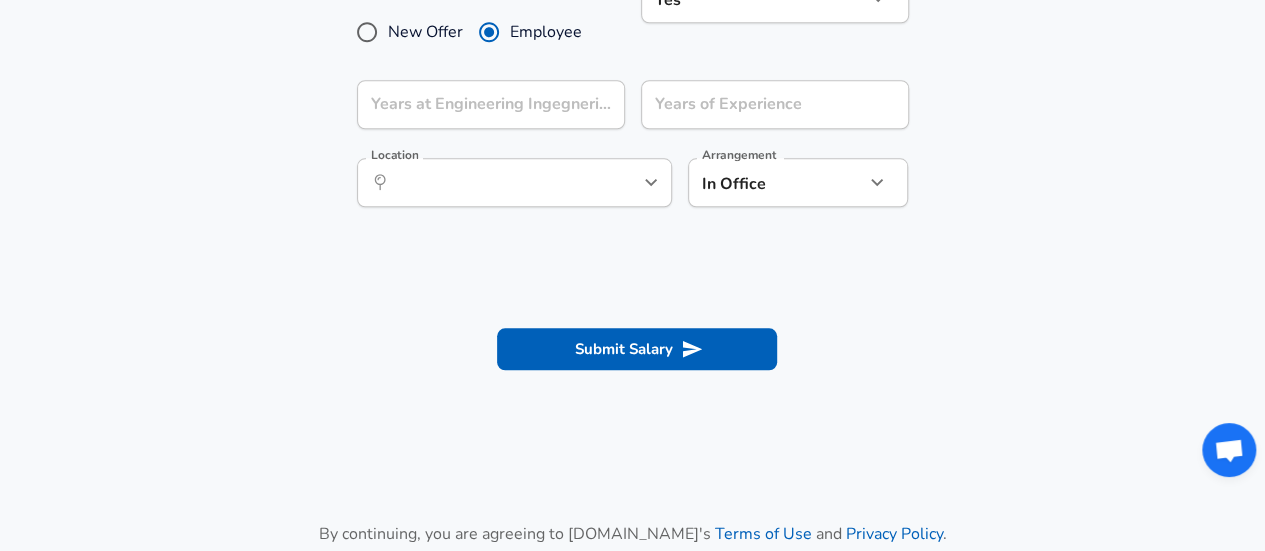 scroll, scrollTop: 860, scrollLeft: 0, axis: vertical 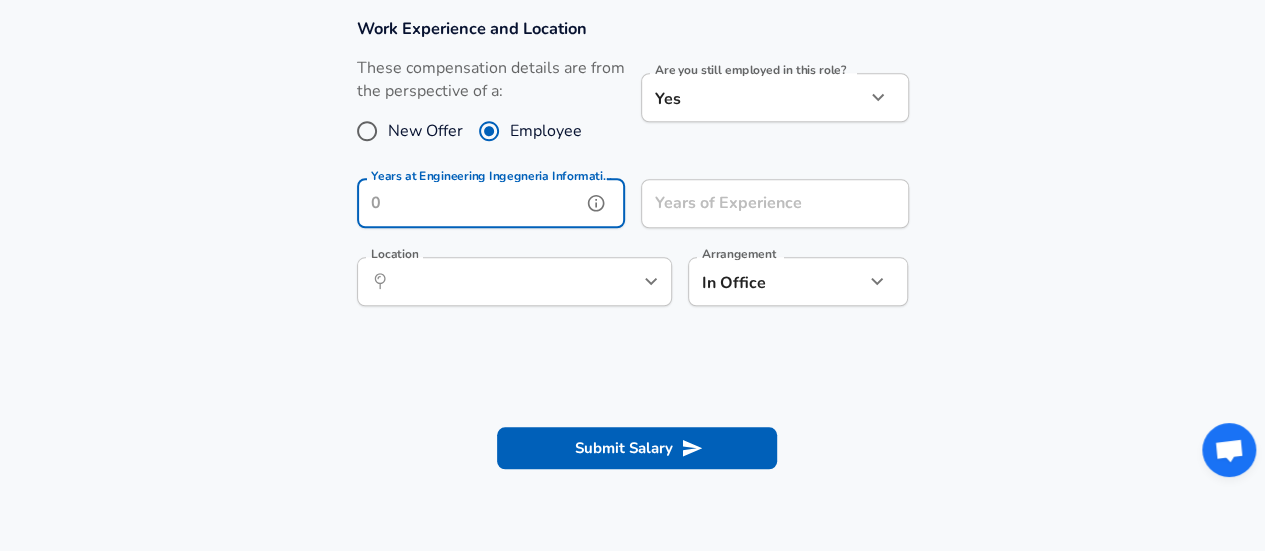 click on "Years at Engineering Ingegneria Informatica" at bounding box center [469, 203] 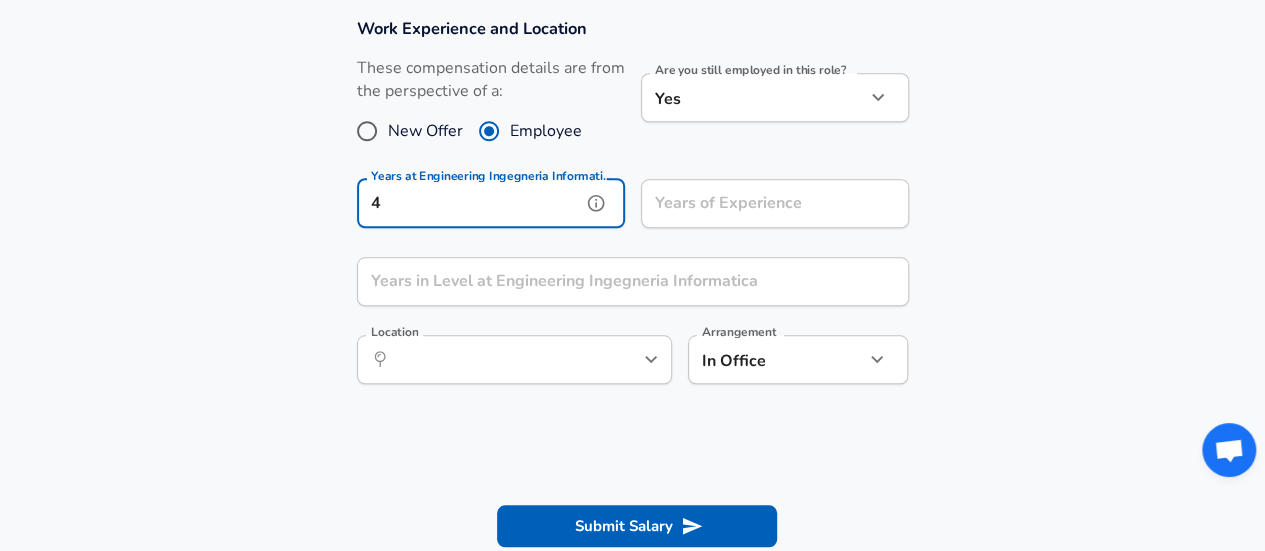 type on "4" 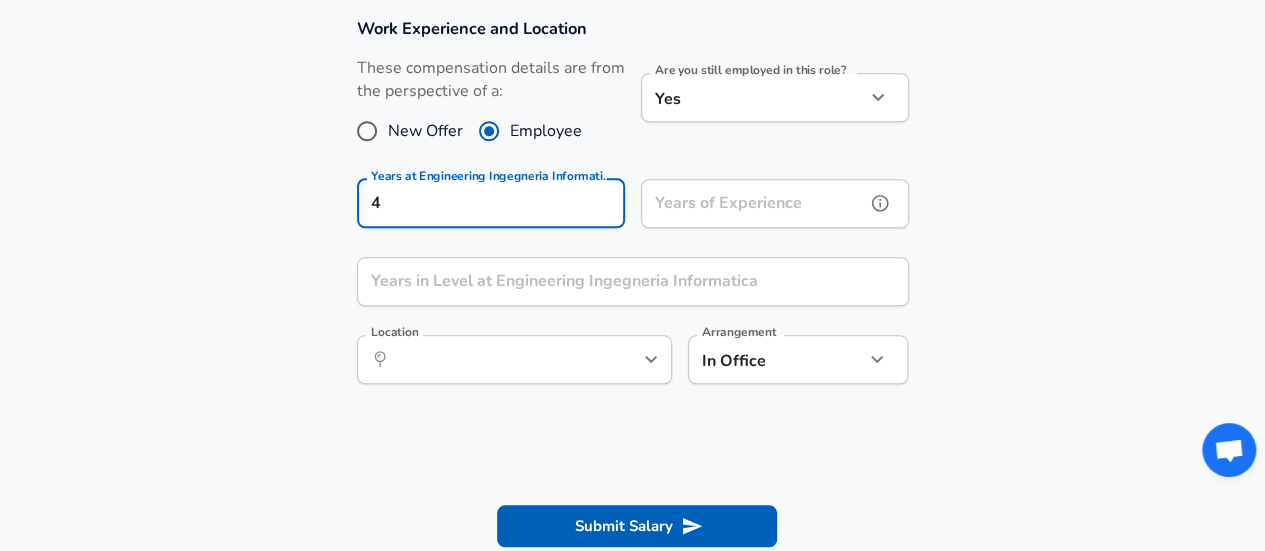 click on "Years of Experience" at bounding box center [753, 203] 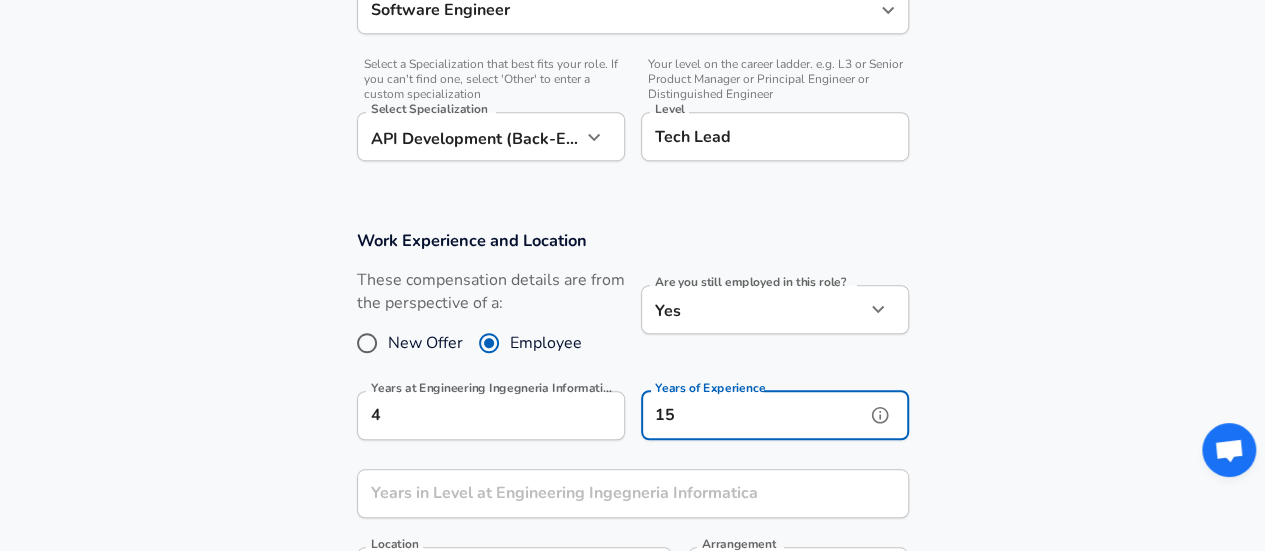 scroll, scrollTop: 678, scrollLeft: 0, axis: vertical 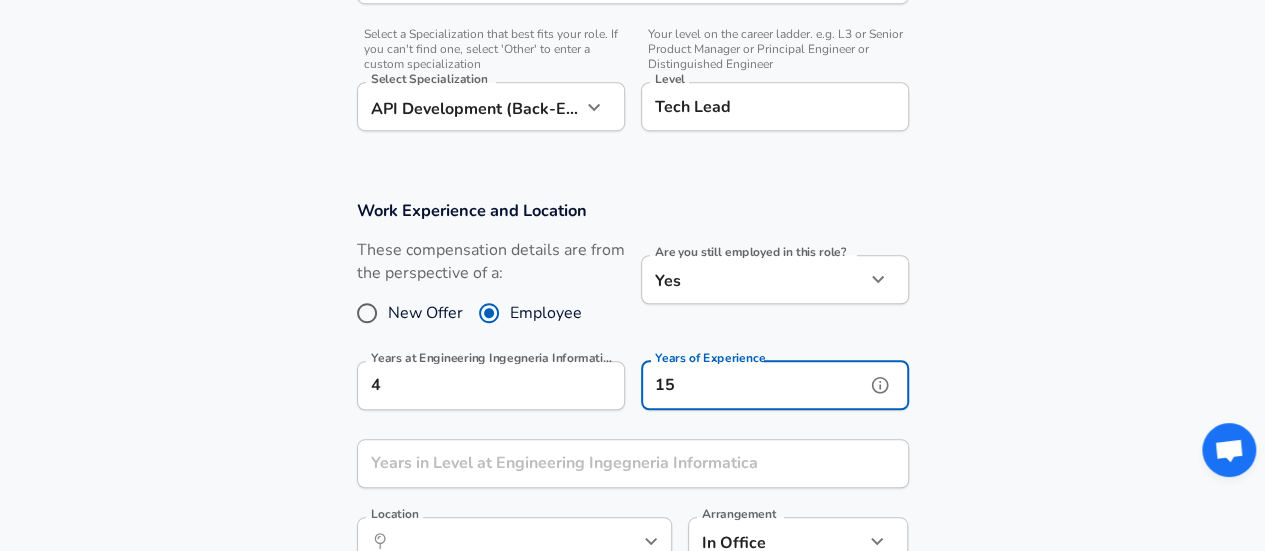 type on "15" 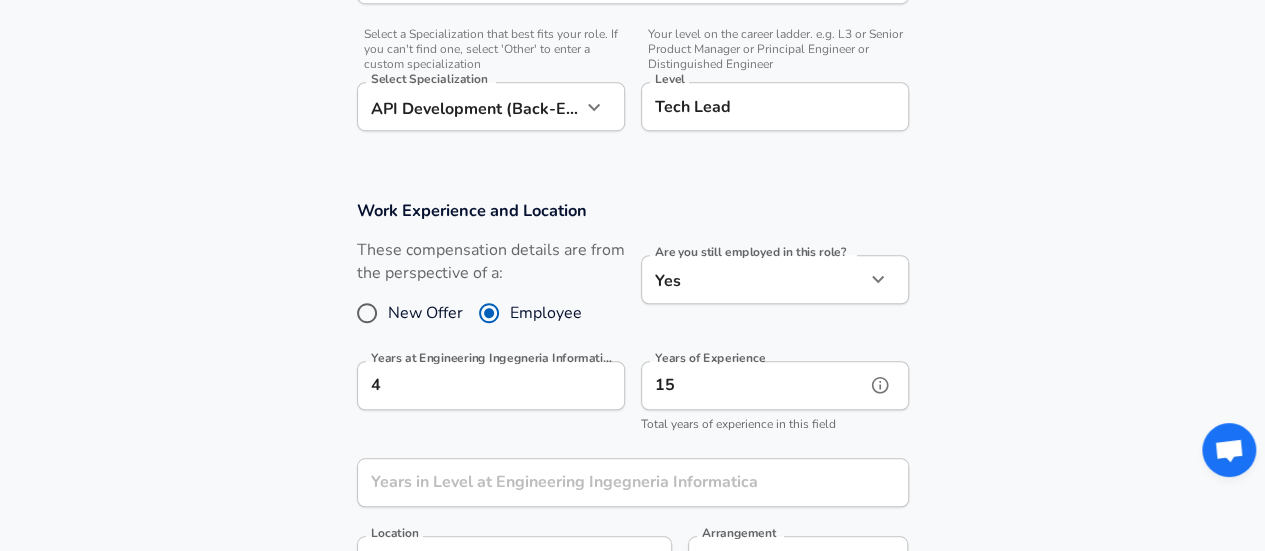 scroll, scrollTop: 0, scrollLeft: 0, axis: both 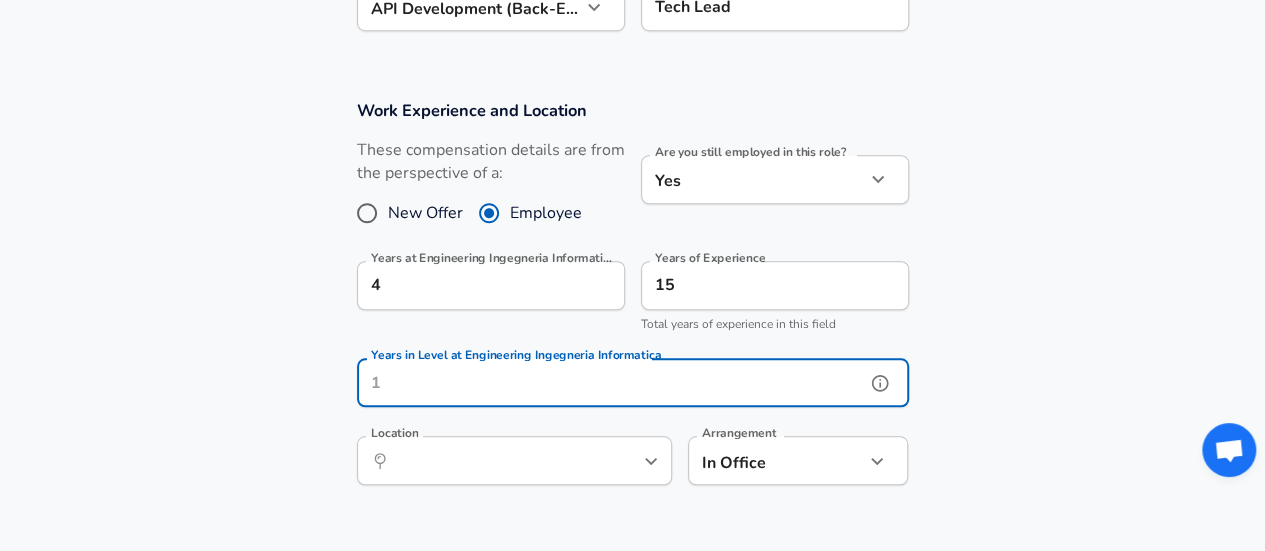 click on "Years in Level at Engineering Ingegneria Informatica" at bounding box center (611, 382) 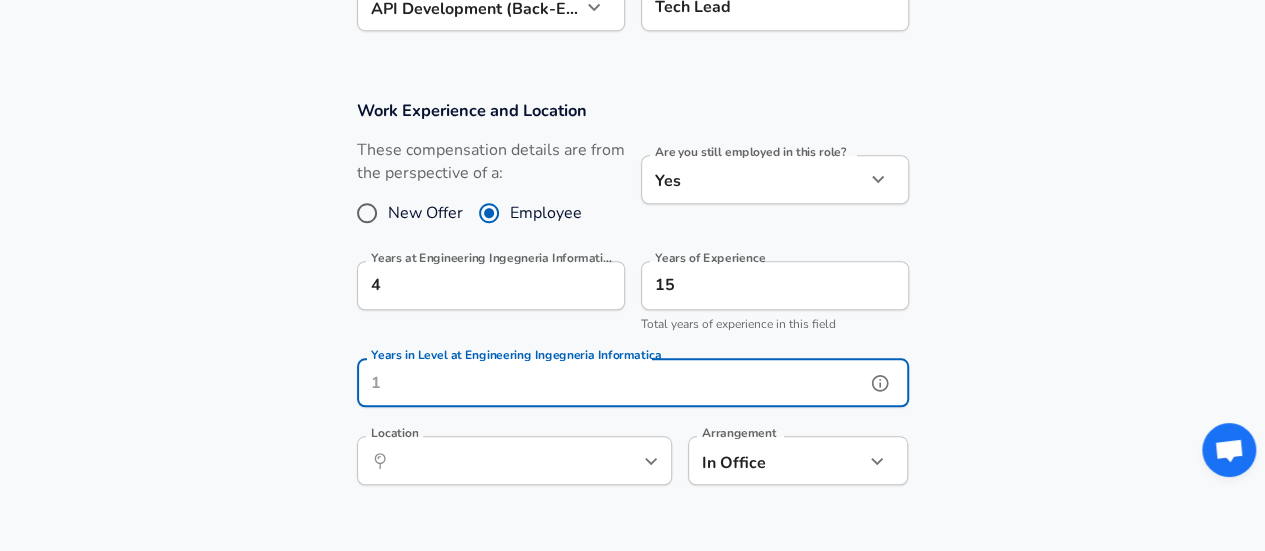 click 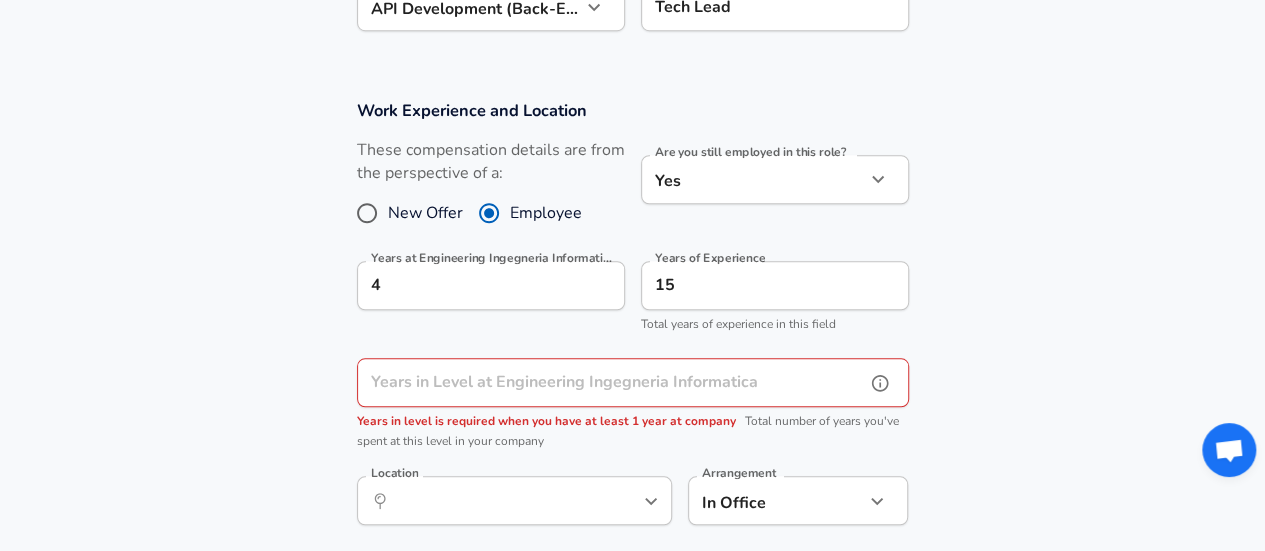 click on "Years in Level at Engineering Ingegneria Informatica" at bounding box center [611, 382] 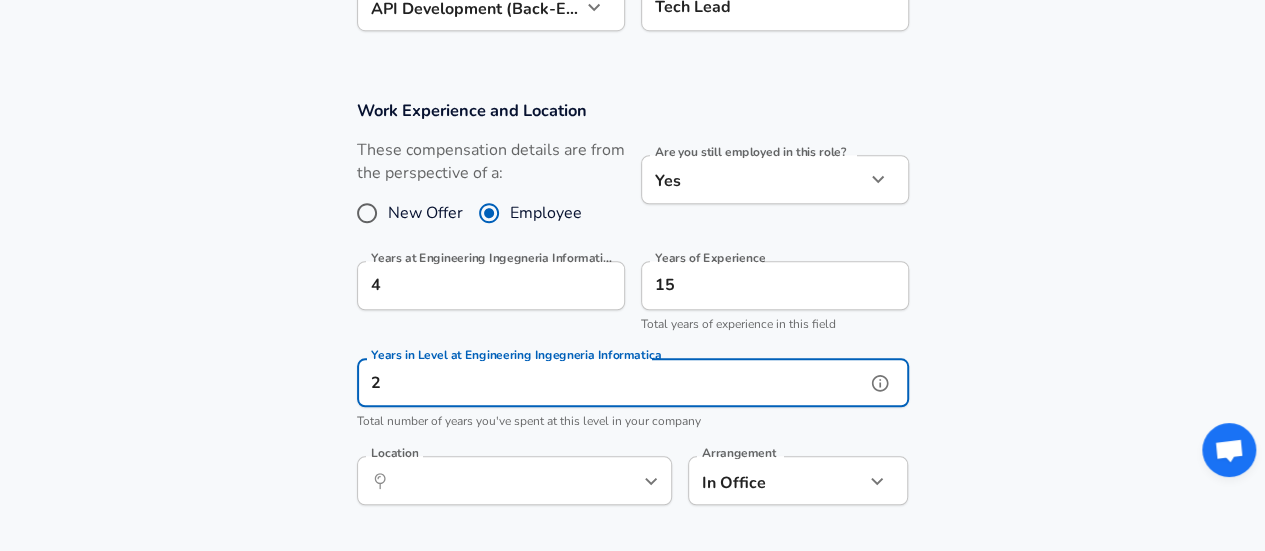 type on "2" 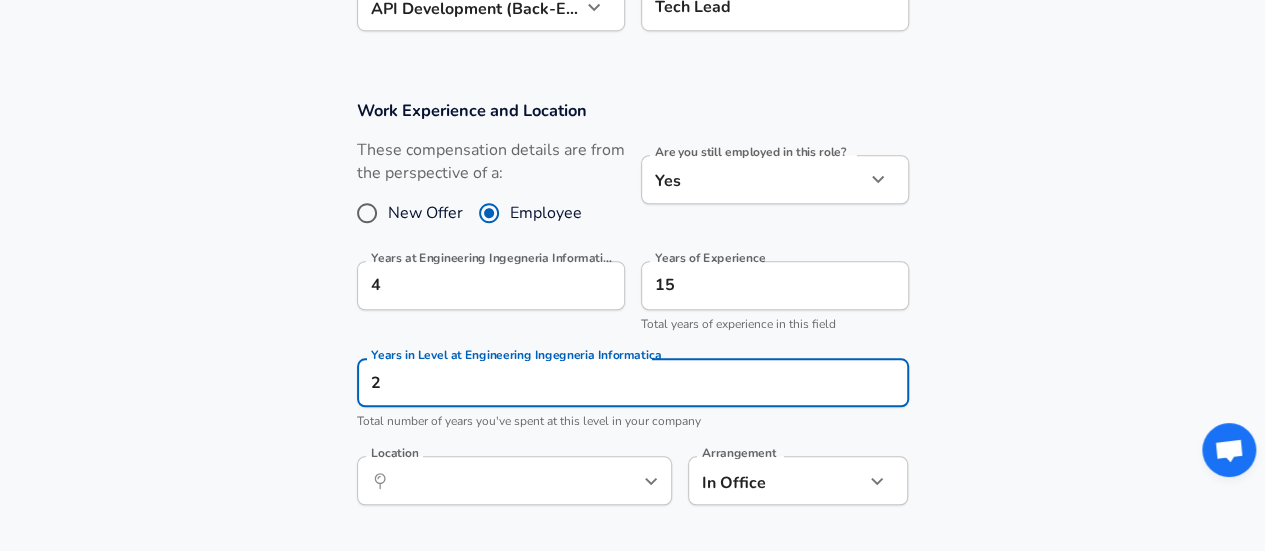 click on "Work Experience and Location These compensation details are from the perspective of a: New Offer Employee Are you still employed in this role? Yes yes Are you still employed in this role? Years at Engineering Ingegneria Informatica 4 Years at Engineering Ingegneria Informatica Years of Experience 15 Years of Experience   Total years of experience in this field Years in Level at Engineering Ingegneria Informatica 2 Years in Level at Engineering Ingegneria Informatica   Total number of years you've spent at this level in your company Location ​ Location Arrangement In Office office Arrangement" at bounding box center [632, 313] 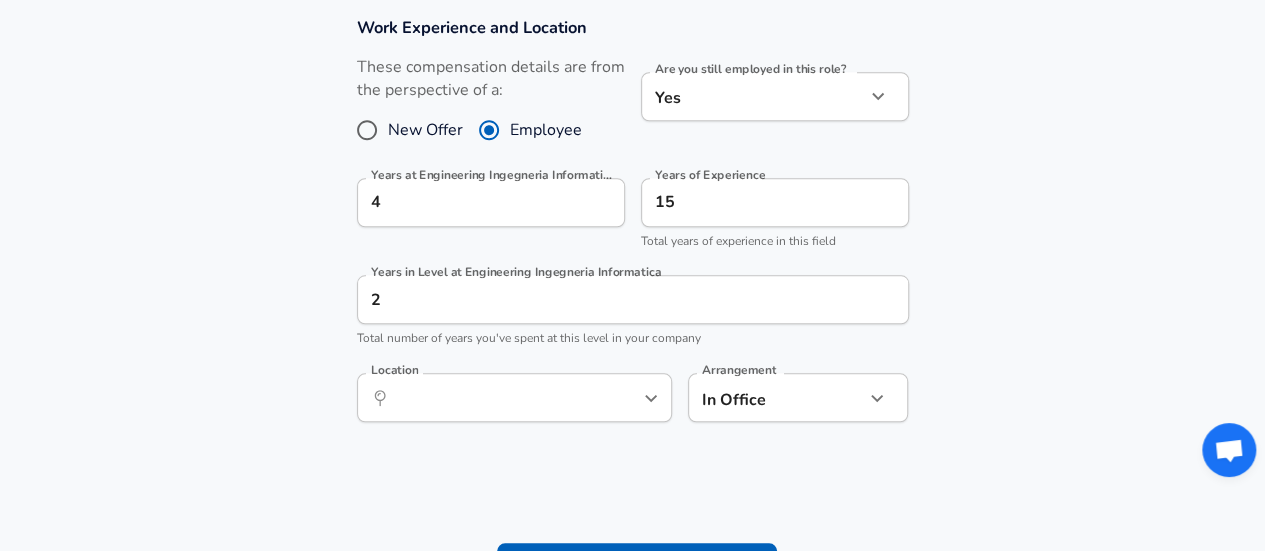 scroll, scrollTop: 978, scrollLeft: 0, axis: vertical 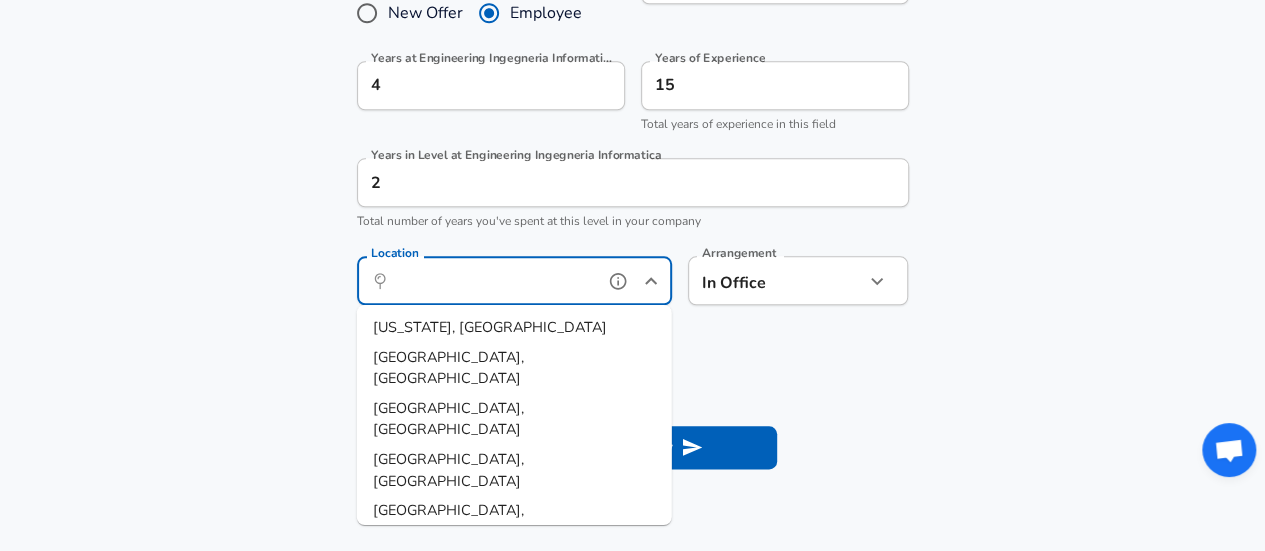 click on "Location" at bounding box center (492, 280) 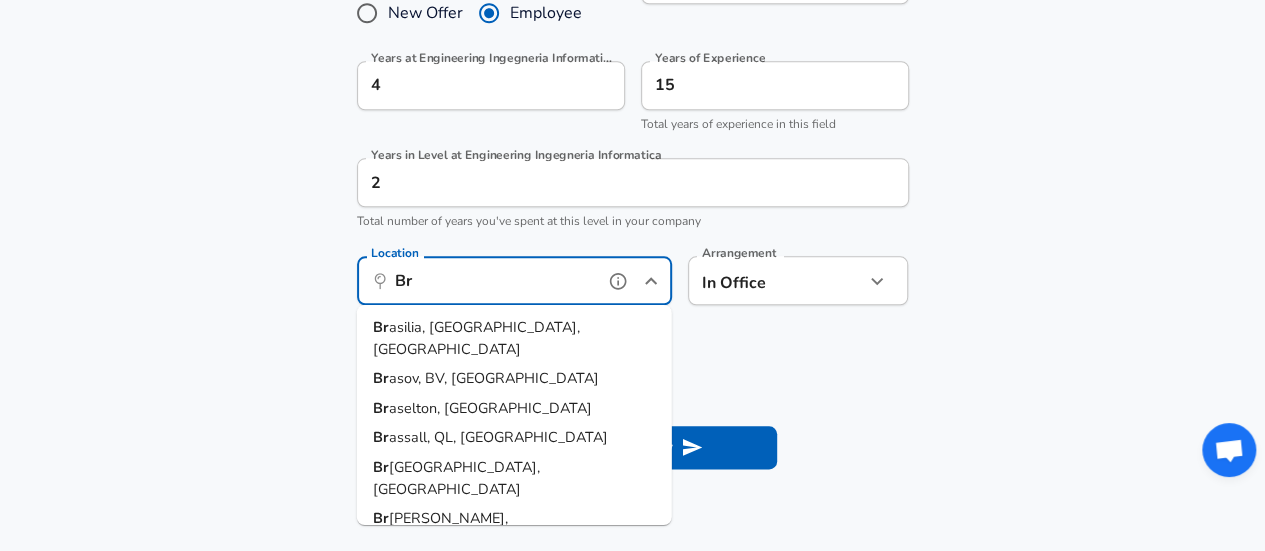 type on "B" 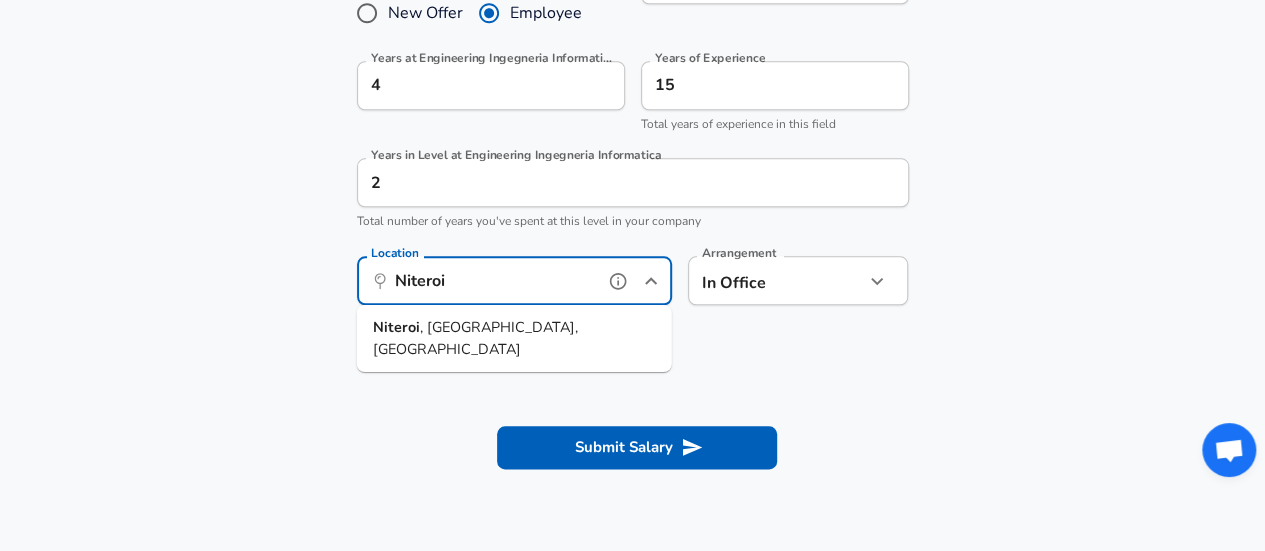 click on ", [GEOGRAPHIC_DATA], [GEOGRAPHIC_DATA]" at bounding box center (475, 338) 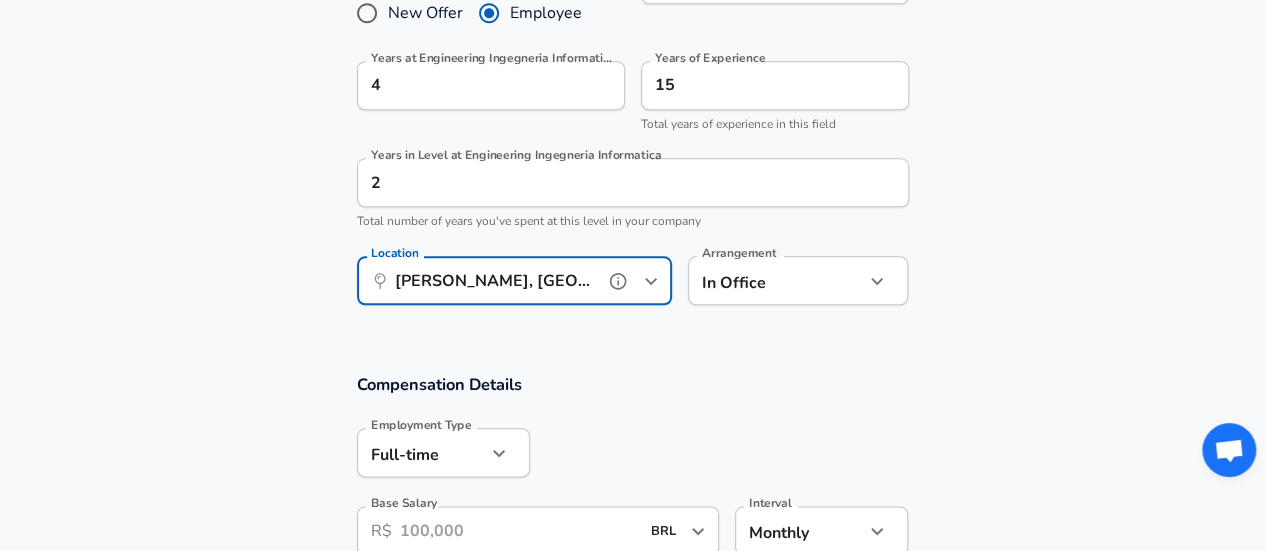 type on "[PERSON_NAME], [GEOGRAPHIC_DATA], [GEOGRAPHIC_DATA]" 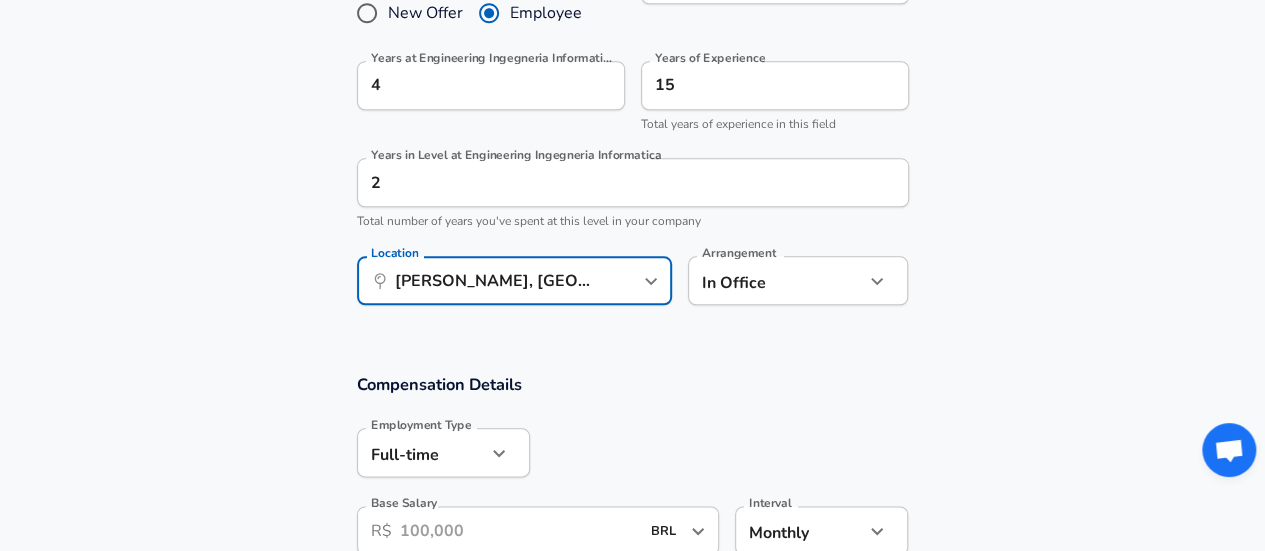 click on "Restart Add Your Salary Upload your offer letter   to verify your submission Enhance Privacy and Anonymity No Automatically hides specific fields until there are enough submissions to safely display the full details.   More Details Based on your submission and the data points that we have already collected, we will automatically hide and anonymize specific fields if there aren't enough data points to remain sufficiently anonymous. Company & Title Information   Enter the company you received your offer from Company Engineering Ingegneria Informatica Company   Select the title that closest resembles your official title. This should be similar to the title that was present on your offer letter. Title Software Engineer Title Job Family Software Engineer Job Family   Select a Specialization that best fits your role. If you can't find one, select 'Other' to enter a custom specialization Select Specialization API Development (Back-End) API Development (Back-End) Select Specialization   Level Tech Lead Level Employee" at bounding box center [632, -703] 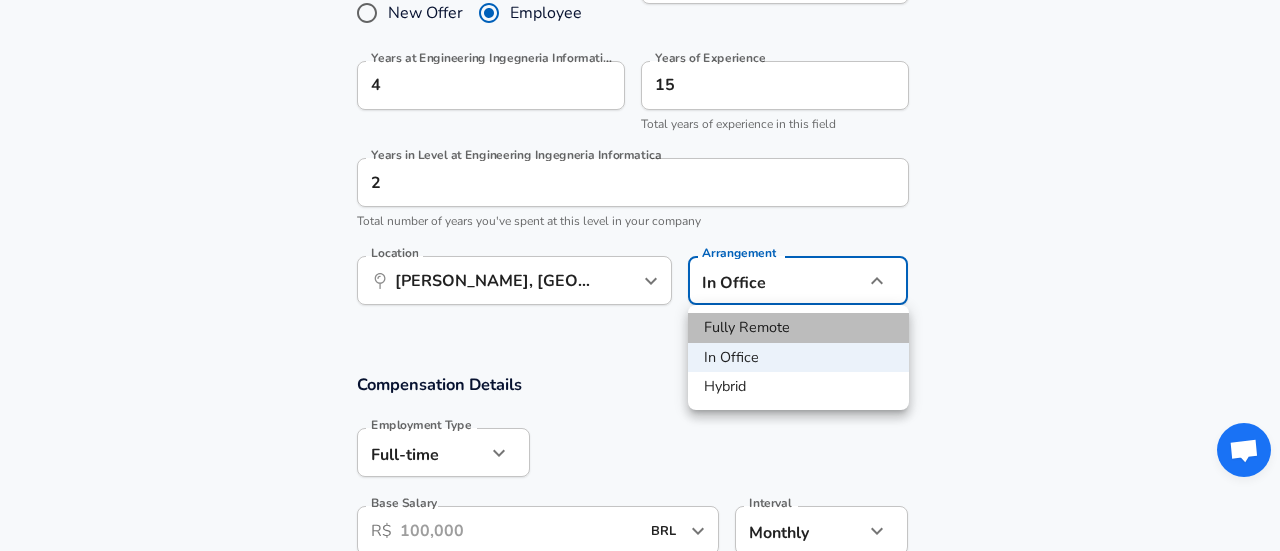 click on "Fully Remote" at bounding box center (798, 328) 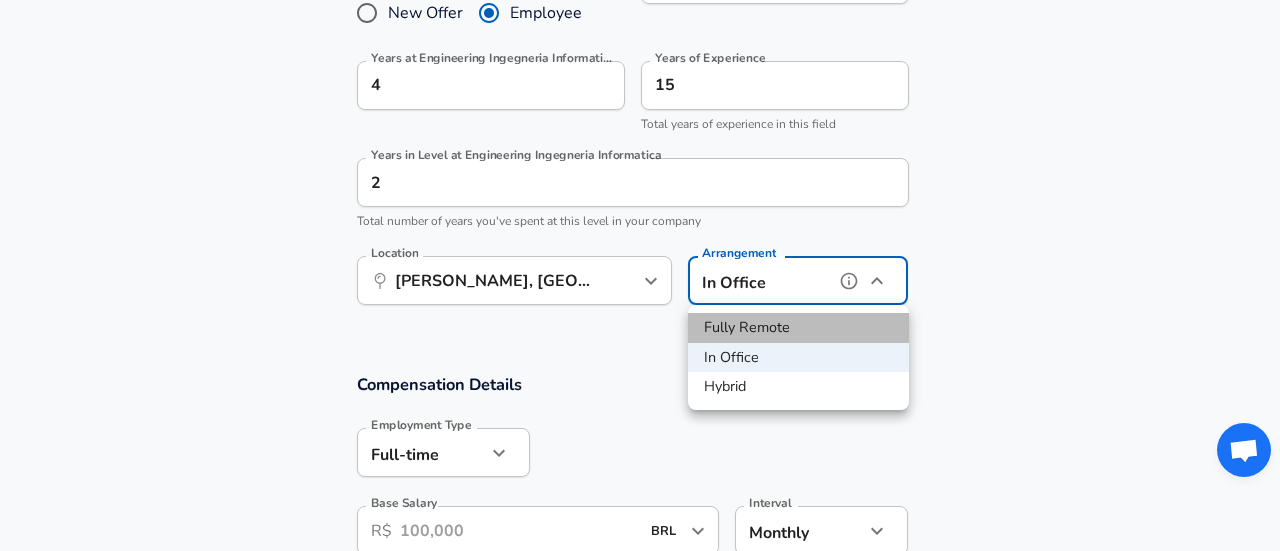 type on "remote" 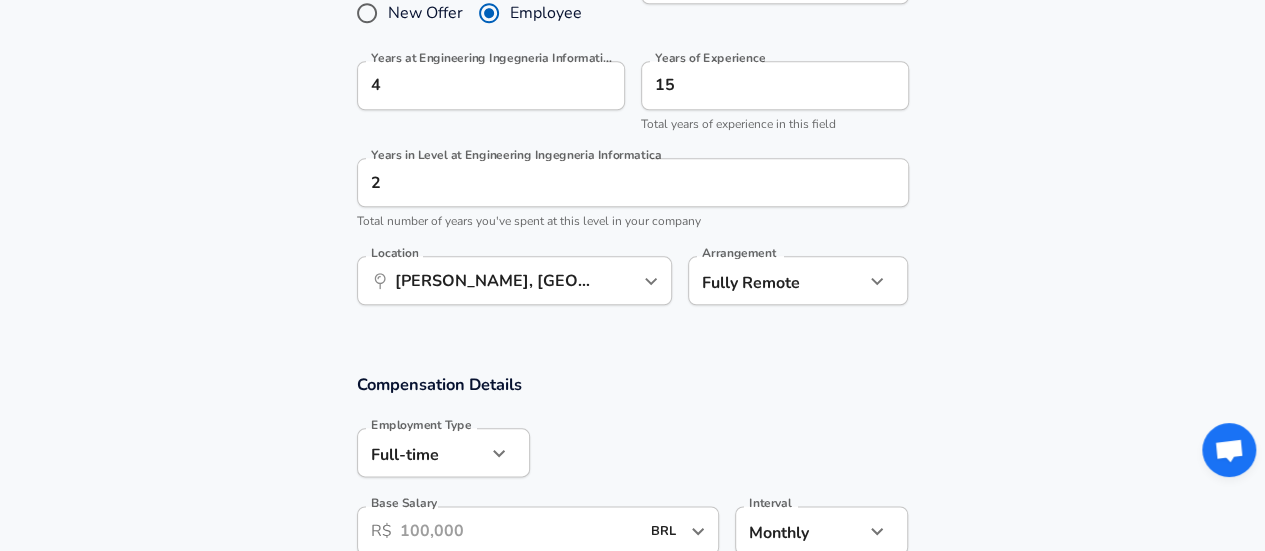 click on "Compensation Details Employment Type [DEMOGRAPHIC_DATA] full_time Employment Type Base Salary ​ R$ BRL ​ Base Salary Interval Monthly monthly Interval If you receive a 13th or 14th month salary (sometimes known as ‘holiday pay’), include that amount here.  Example: (Total Annual Salary + Total 13th & 14th month salary) divided by 12 (months) Stock Information  Stock Grant Type RSUs stock Stock Grant Type Average  Yearly  Stock Award ​ R$ BRL ​ Average  Yearly  Stock Award   How much in stock will you be compensated this year. Include any overlapping stock grants, appreciation or depreciation over time, and   annualize the value . Additional Compensation   Stock Bonus" at bounding box center [632, 666] 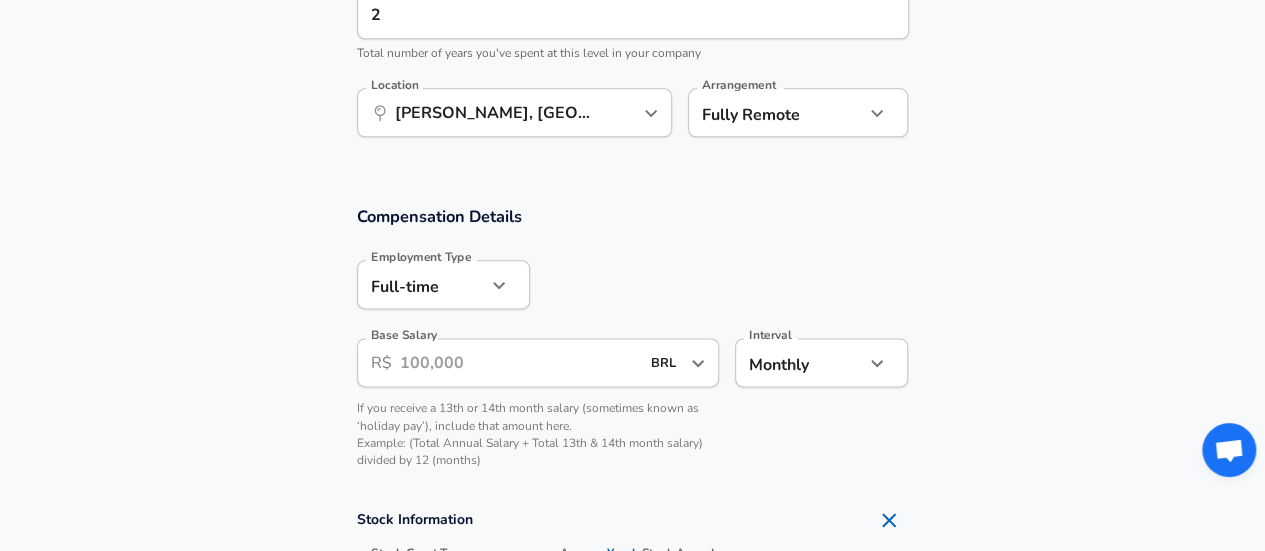 scroll, scrollTop: 1178, scrollLeft: 0, axis: vertical 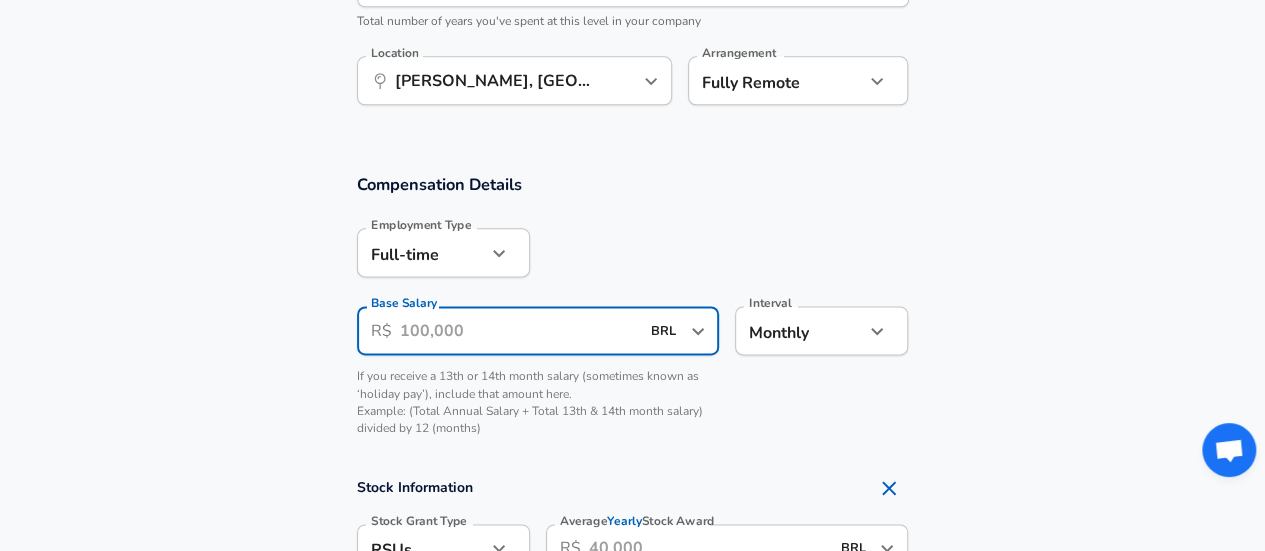 click on "Base Salary" at bounding box center [520, 330] 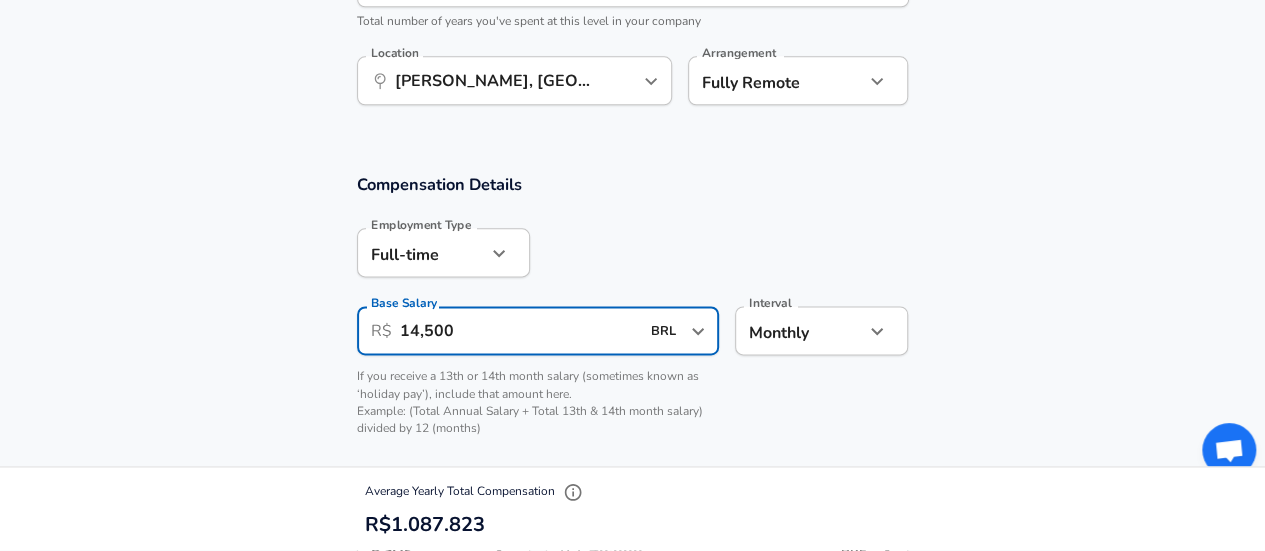 type on "14,500" 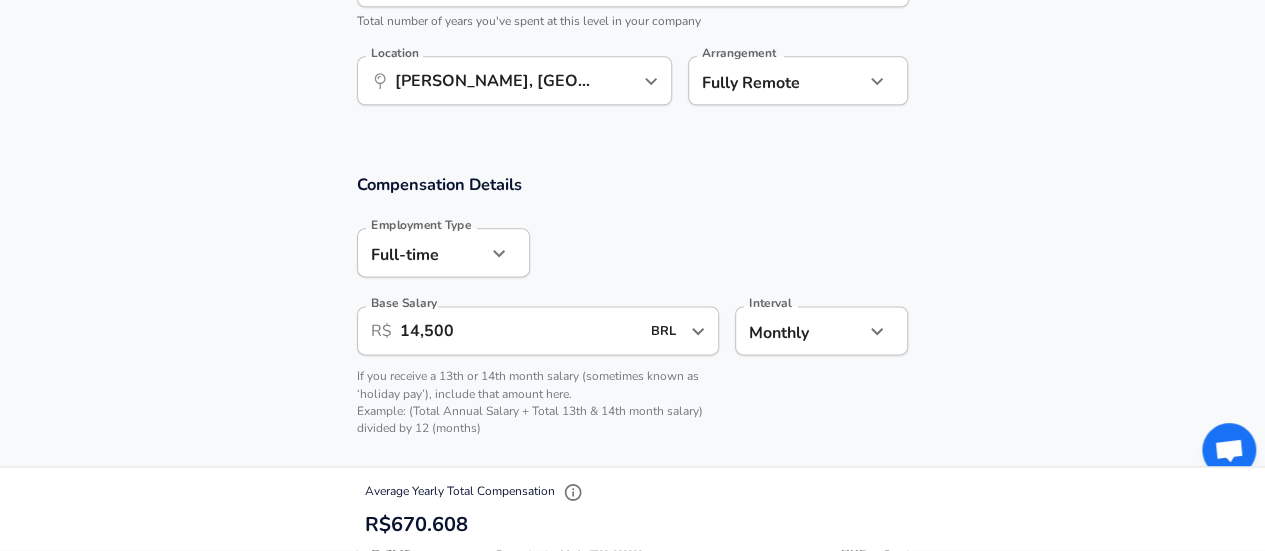 click on "Compensation Details Employment Type [DEMOGRAPHIC_DATA] full_time Employment Type Base Salary ​ R$ 14,500 BRL ​ Base Salary Interval Monthly monthly Interval If you receive a 13th or 14th month salary (sometimes known as ‘holiday pay’), include that amount here.  Example: (Total Annual Salary + Total 13th & 14th month salary) divided by 12 (months)" at bounding box center (632, 311) 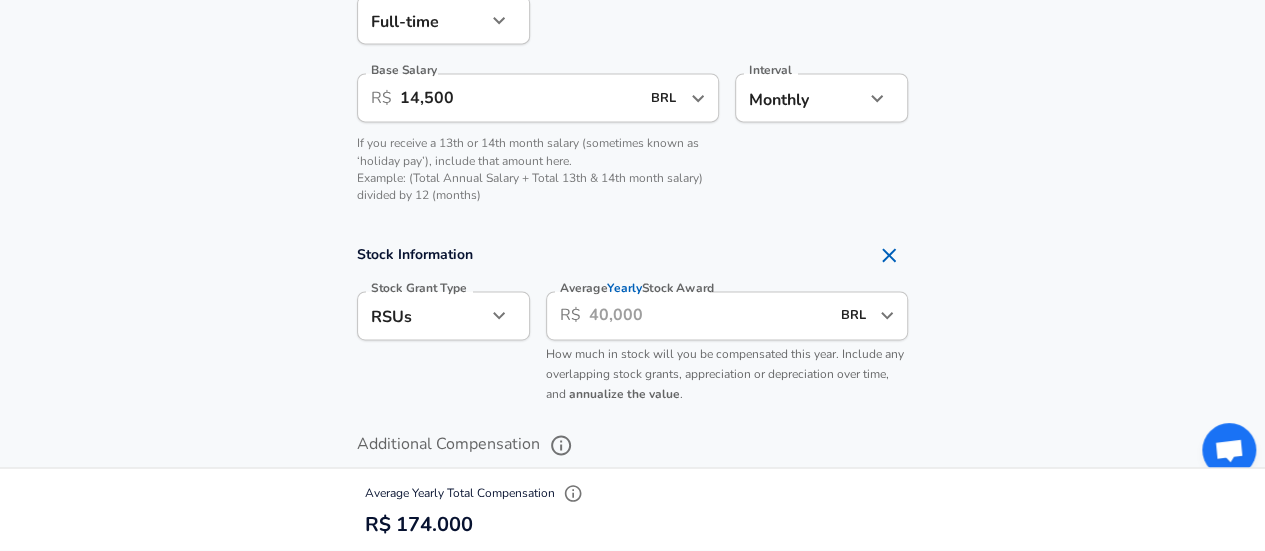 scroll, scrollTop: 1478, scrollLeft: 0, axis: vertical 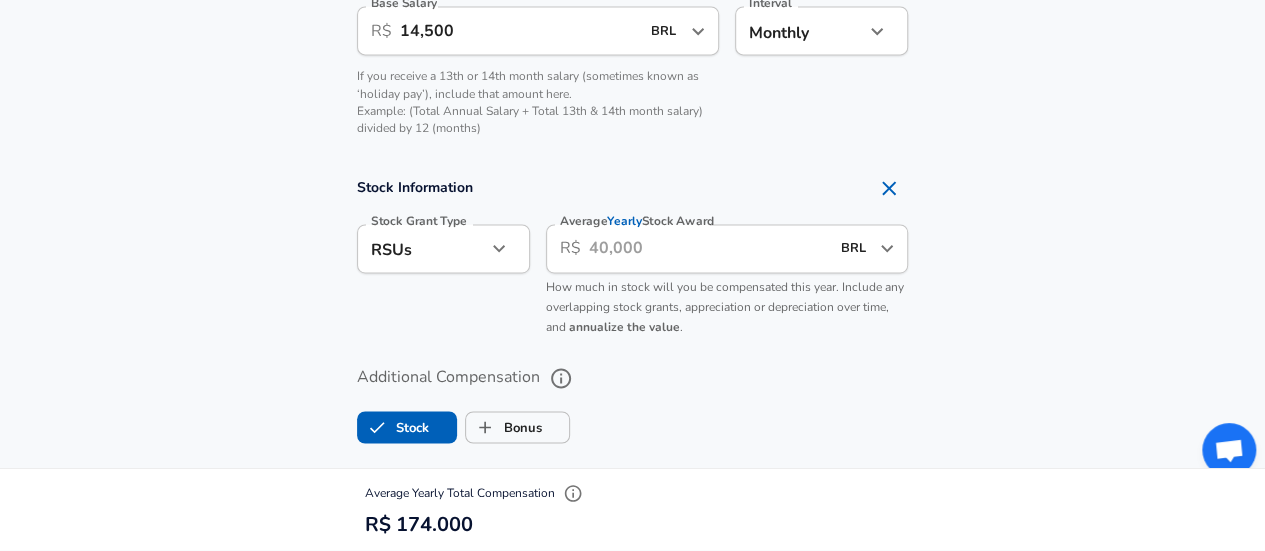 click 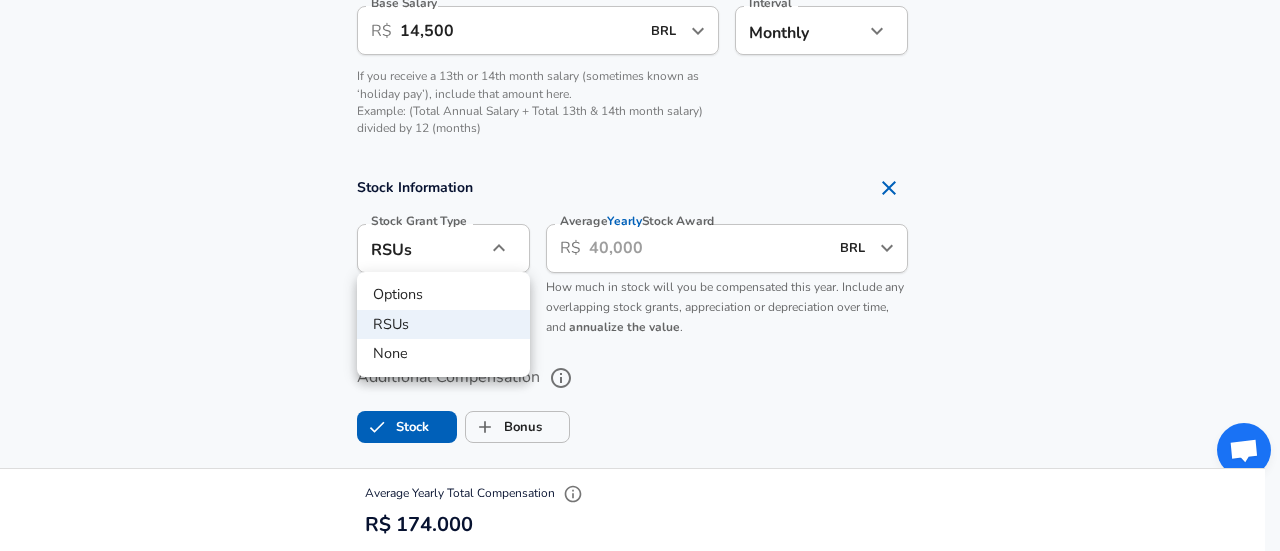 click at bounding box center (640, 275) 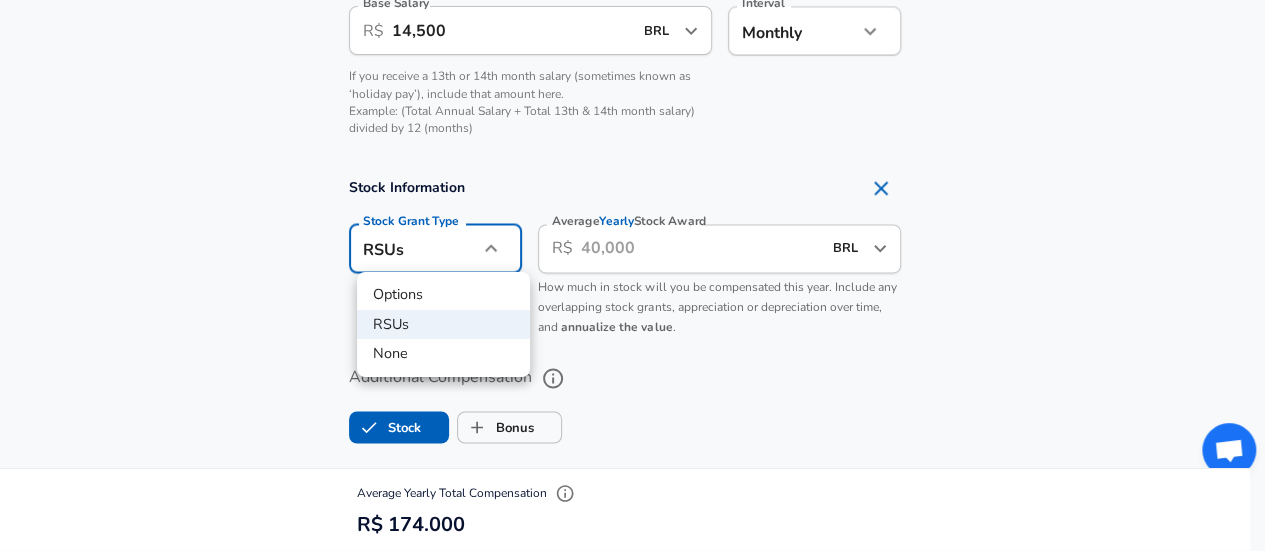 click on "Restart Add Your Salary Upload your offer letter   to verify your submission Enhance Privacy and Anonymity No Automatically hides specific fields until there are enough submissions to safely display the full details.   More Details Based on your submission and the data points that we have already collected, we will automatically hide and anonymize specific fields if there aren't enough data points to remain sufficiently anonymous. Company & Title Information   Enter the company you received your offer from Company Engineering Ingegneria Informatica Company   Select the title that closest resembles your official title. This should be similar to the title that was present on your offer letter. Title Software Engineer Title Job Family Software Engineer Job Family   Select a Specialization that best fits your role. If you can't find one, select 'Other' to enter a custom specialization Select Specialization API Development (Back-End) API Development (Back-End) Select Specialization   Level Tech Lead Level Employee" at bounding box center (632, -1203) 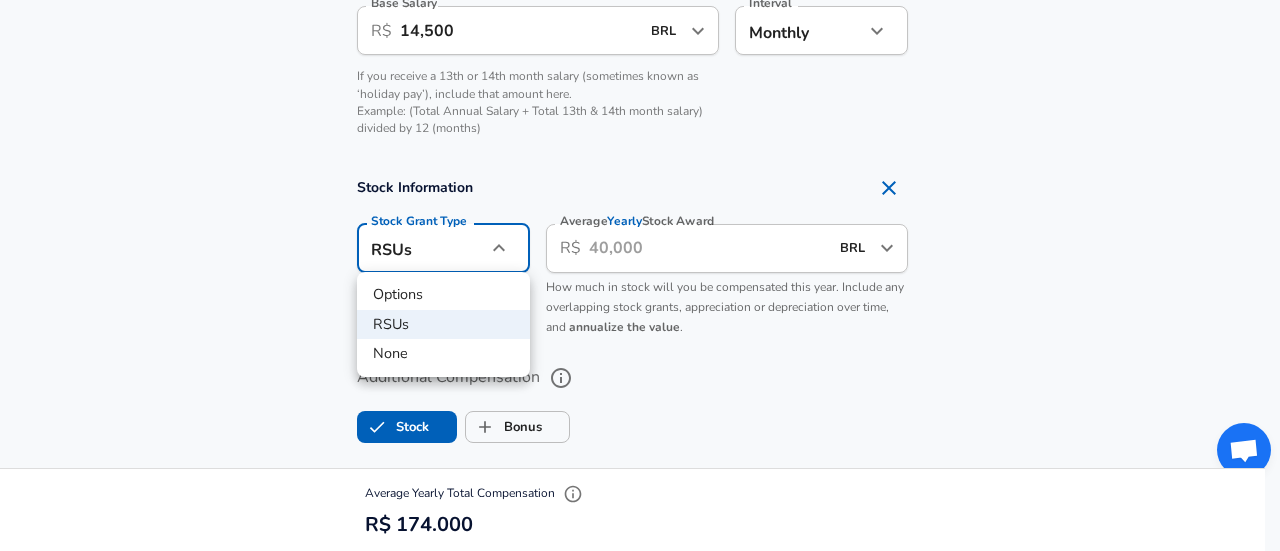 click on "None" at bounding box center [443, 354] 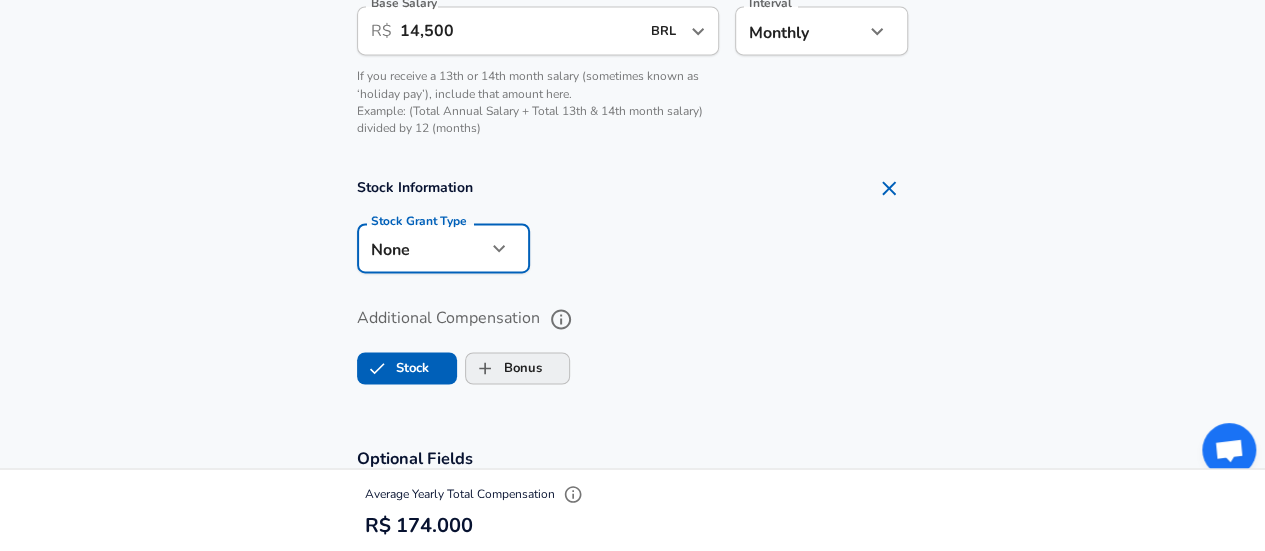click on "Bonus" at bounding box center [485, 368] 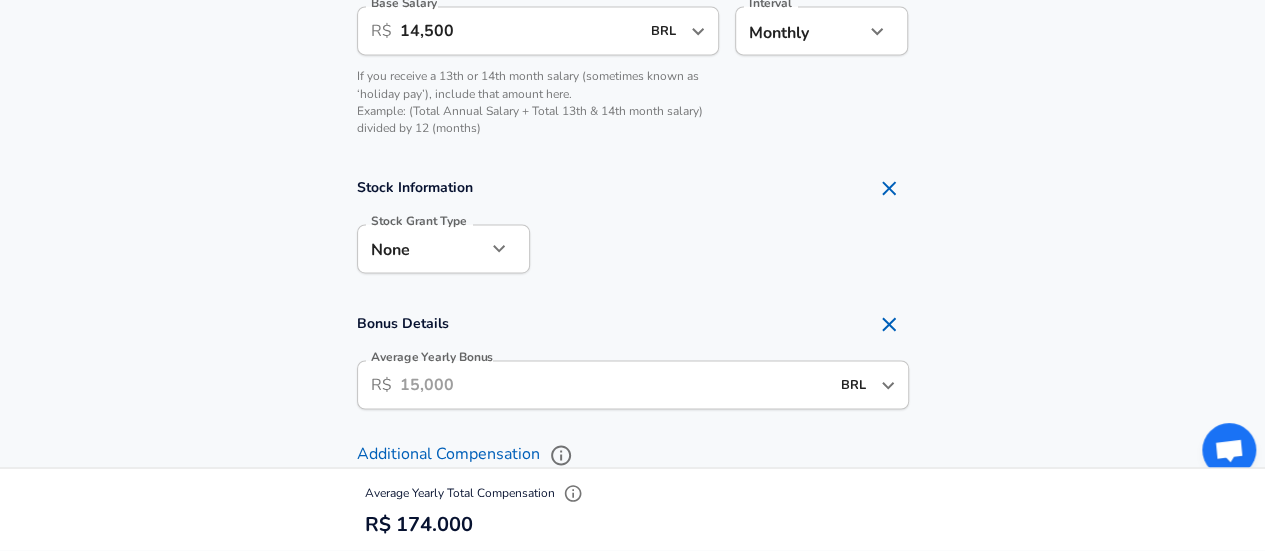 checkbox on "true" 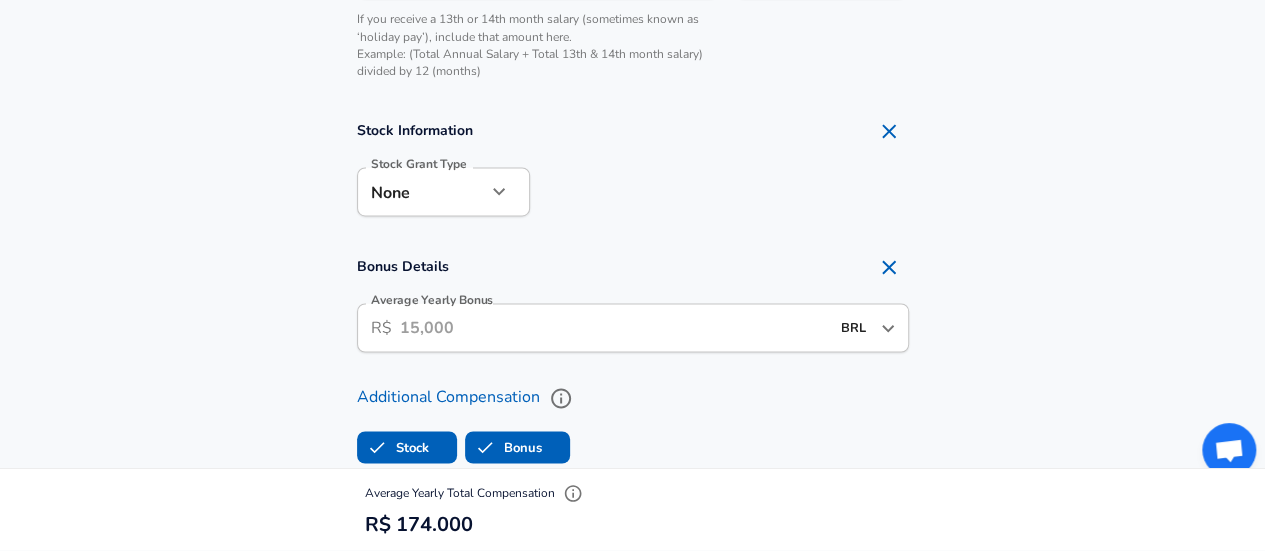 scroll, scrollTop: 1578, scrollLeft: 0, axis: vertical 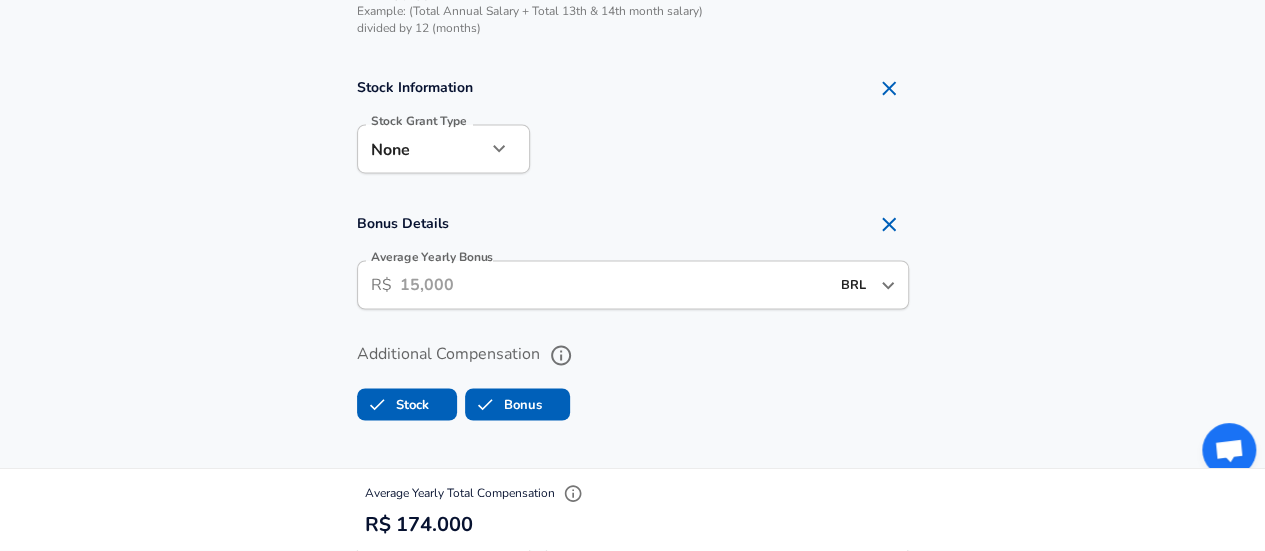 click on "Average Yearly Bonus" at bounding box center (614, 284) 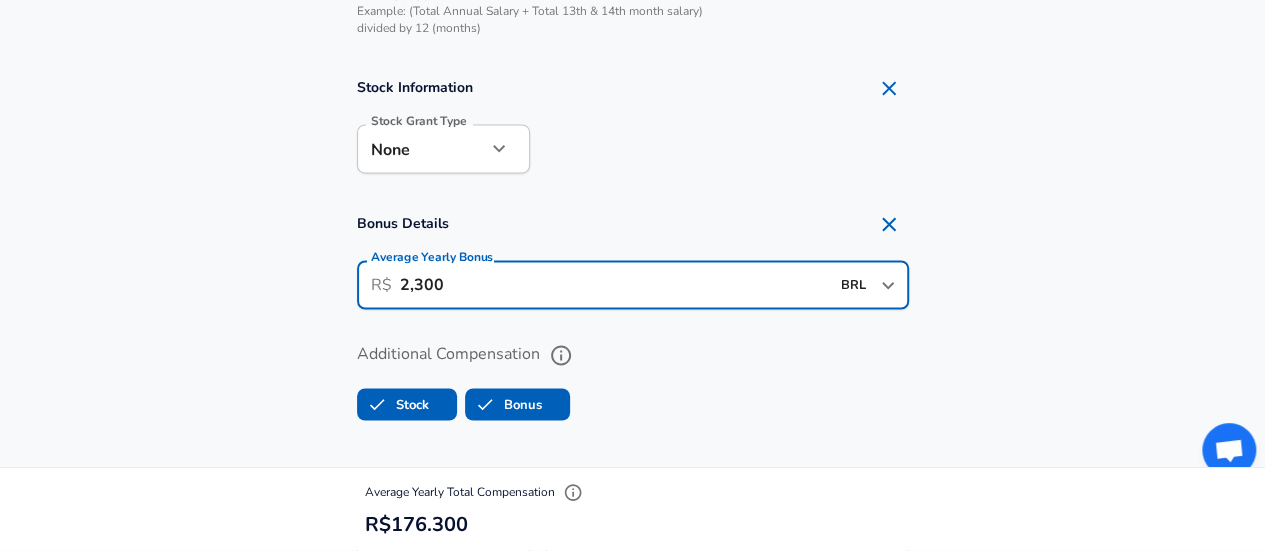 type on "2,300" 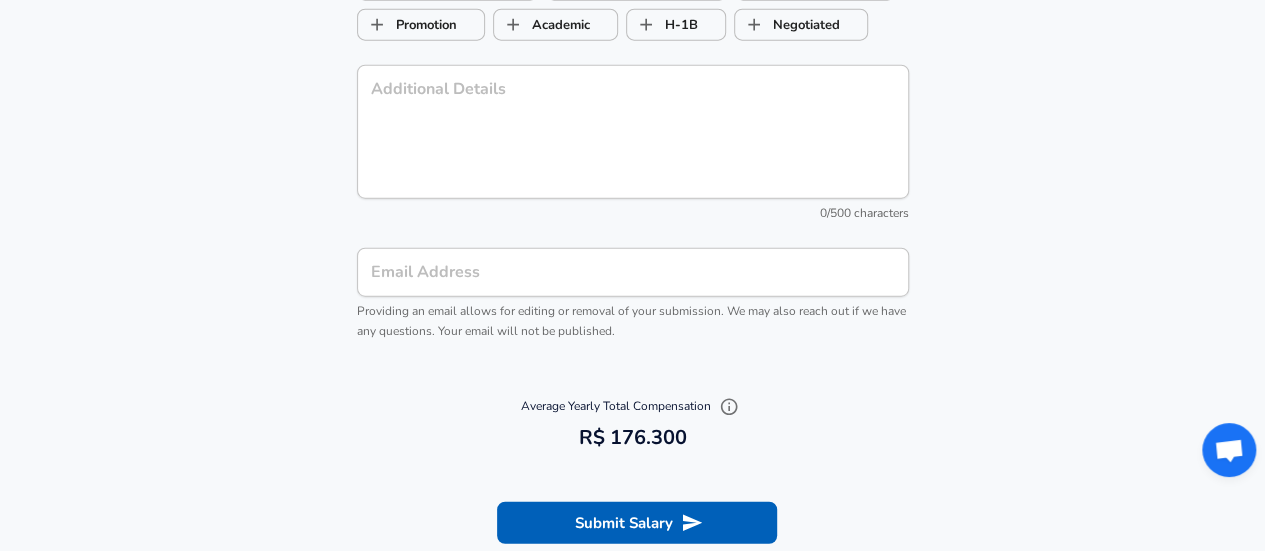 scroll, scrollTop: 2078, scrollLeft: 0, axis: vertical 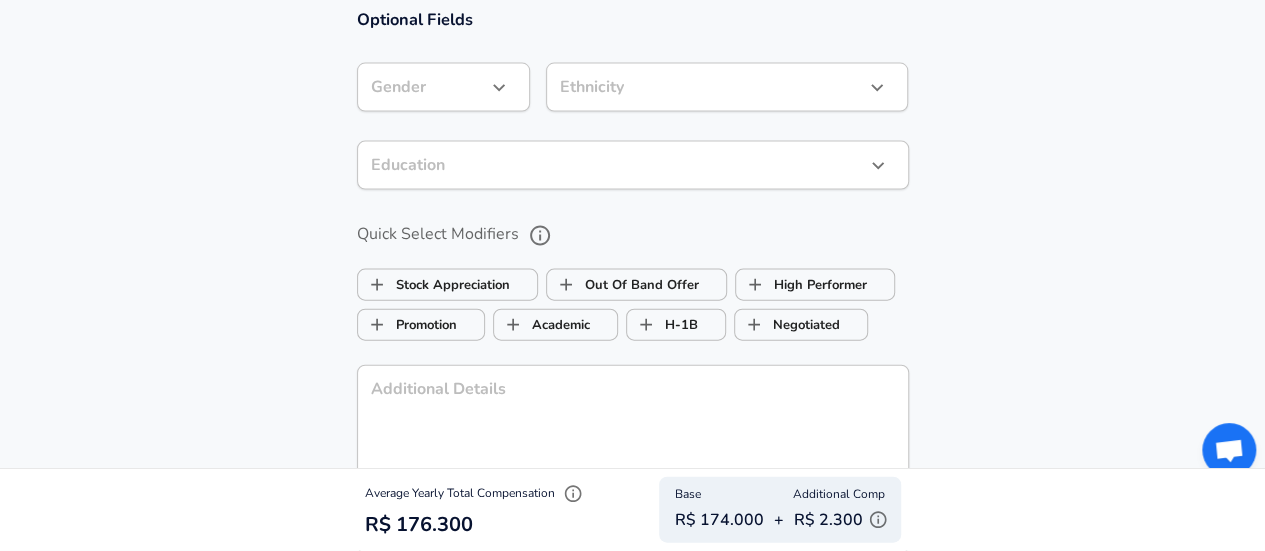 click on "Restart Add Your Salary Upload your offer letter   to verify your submission Enhance Privacy and Anonymity No Automatically hides specific fields until there are enough submissions to safely display the full details.   More Details Based on your submission and the data points that we have already collected, we will automatically hide and anonymize specific fields if there aren't enough data points to remain sufficiently anonymous. Company & Title Information   Enter the company you received your offer from Company Engineering Ingegneria Informatica Company   Select the title that closest resembles your official title. This should be similar to the title that was present on your offer letter. Title Software Engineer Title Job Family Software Engineer Job Family   Select a Specialization that best fits your role. If you can't find one, select 'Other' to enter a custom specialization Select Specialization API Development (Back-End) API Development (Back-End) Select Specialization   Level Tech Lead Level Employee" at bounding box center [632, -1803] 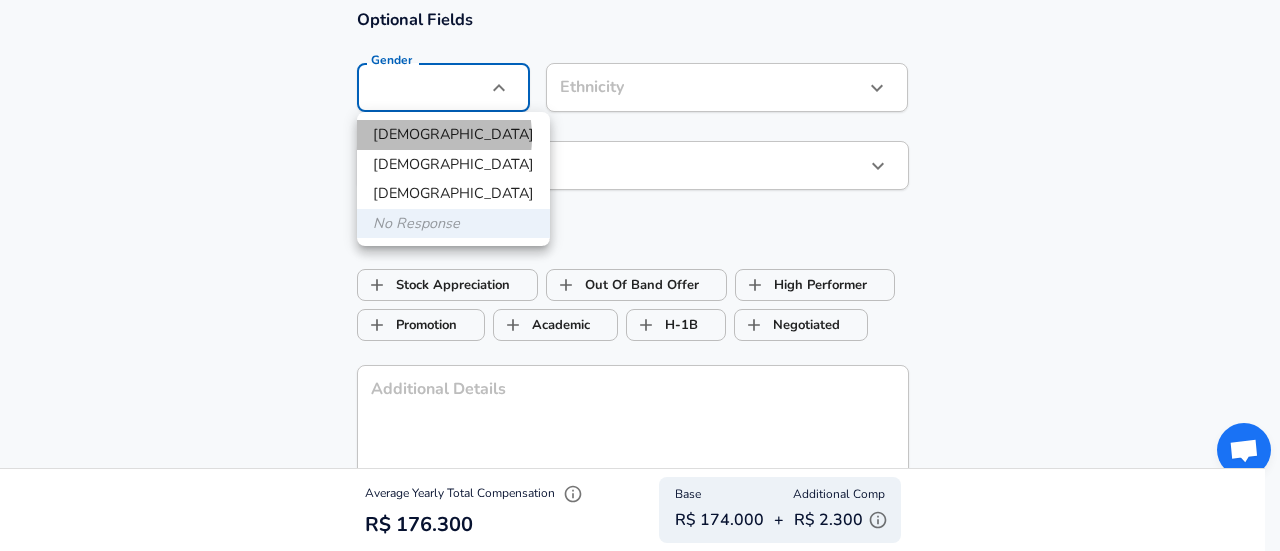 click on "[DEMOGRAPHIC_DATA]" at bounding box center [453, 135] 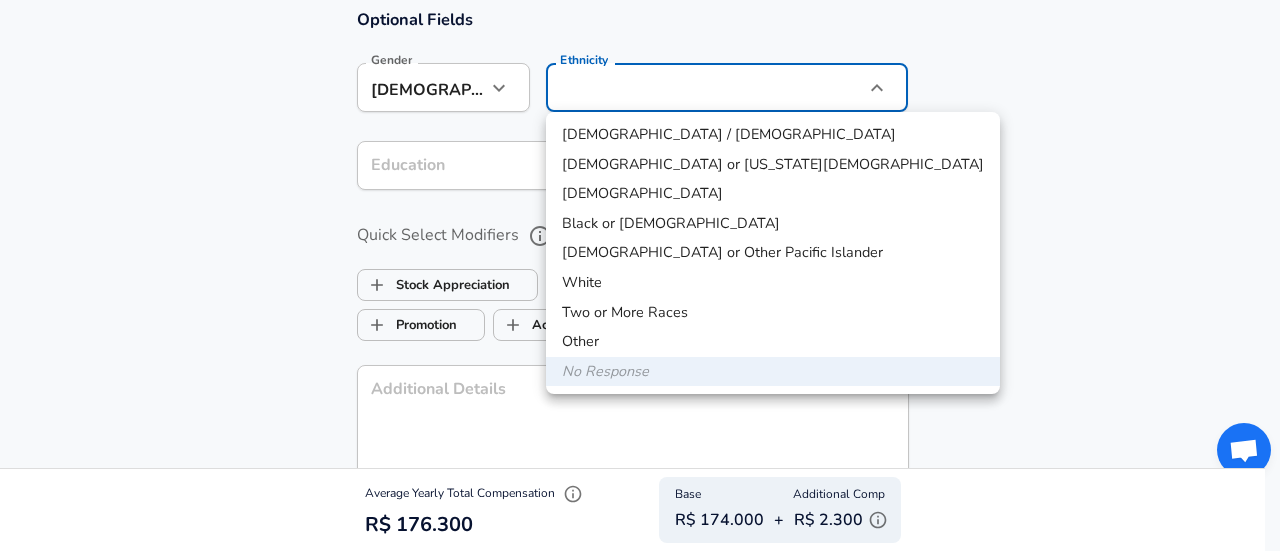 click on "Restart Add Your Salary Upload your offer letter   to verify your submission Enhance Privacy and Anonymity No Automatically hides specific fields until there are enough submissions to safely display the full details.   More Details Based on your submission and the data points that we have already collected, we will automatically hide and anonymize specific fields if there aren't enough data points to remain sufficiently anonymous. Company & Title Information   Enter the company you received your offer from Company Engineering Ingegneria Informatica Company   Select the title that closest resembles your official title. This should be similar to the title that was present on your offer letter. Title Software Engineer Title Job Family Software Engineer Job Family   Select a Specialization that best fits your role. If you can't find one, select 'Other' to enter a custom specialization Select Specialization API Development (Back-End) API Development (Back-End) Select Specialization   Level Tech Lead Level Employee" at bounding box center (640, -1803) 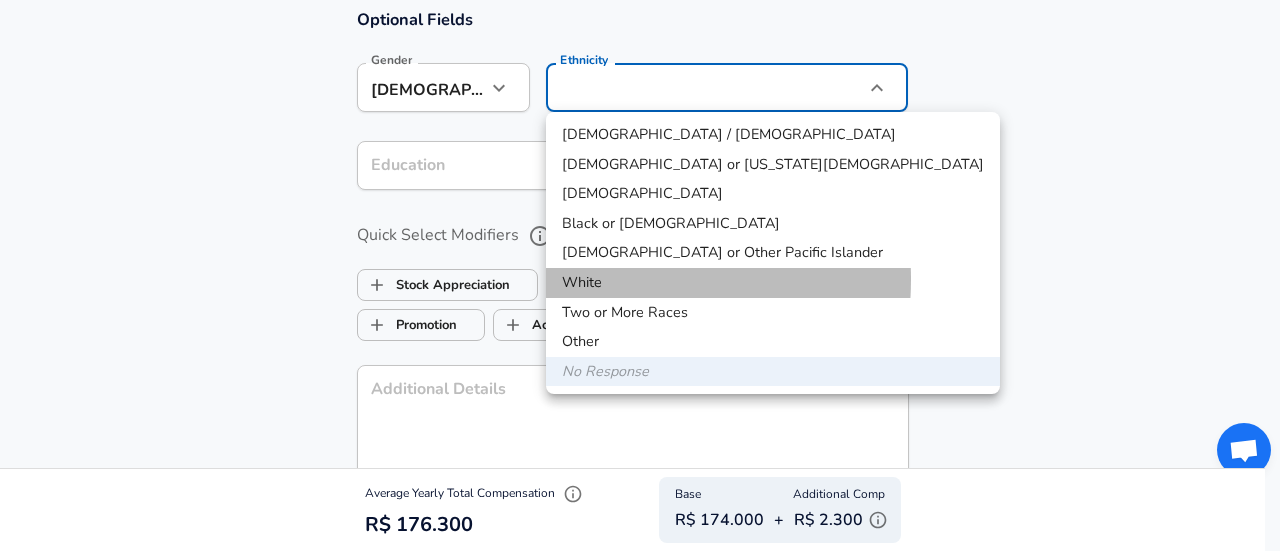 click on "White" at bounding box center [773, 283] 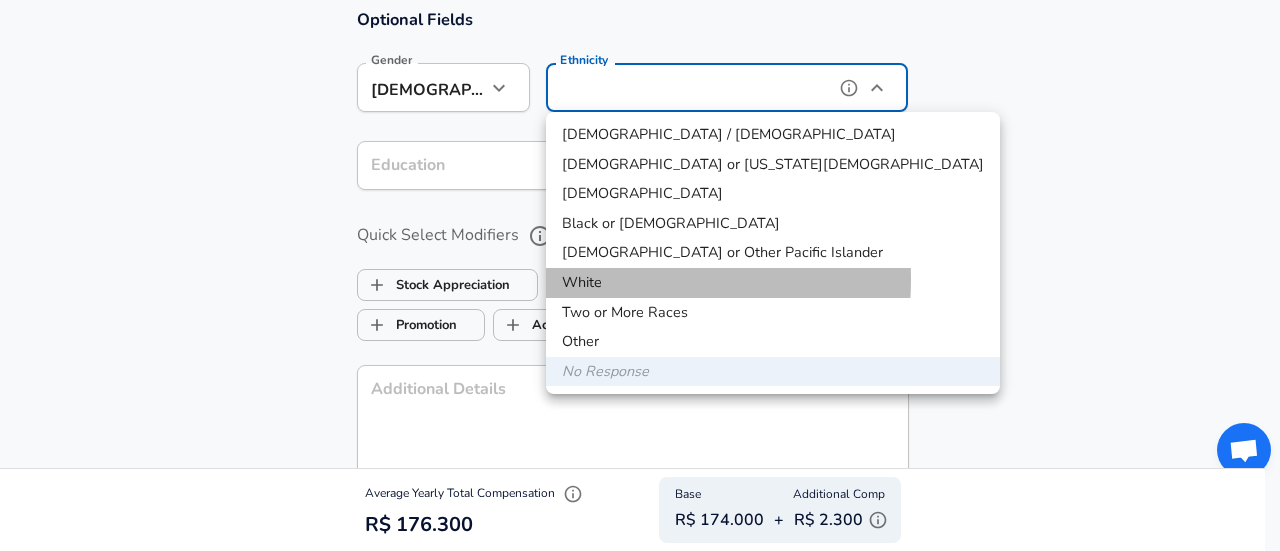 type on "White" 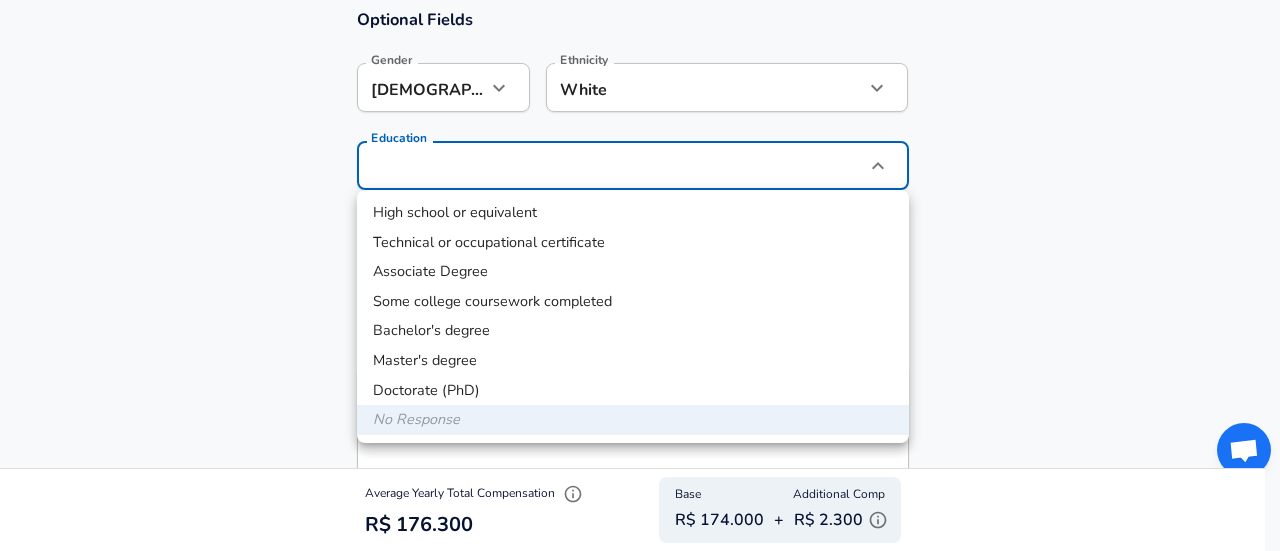 click on "Restart Add Your Salary Upload your offer letter   to verify your submission Enhance Privacy and Anonymity No Automatically hides specific fields until there are enough submissions to safely display the full details.   More Details Based on your submission and the data points that we have already collected, we will automatically hide and anonymize specific fields if there aren't enough data points to remain sufficiently anonymous. Company & Title Information   Enter the company you received your offer from Company Engineering Ingegneria Informatica Company   Select the title that closest resembles your official title. This should be similar to the title that was present on your offer letter. Title Software Engineer Title Job Family Software Engineer Job Family   Select a Specialization that best fits your role. If you can't find one, select 'Other' to enter a custom specialization Select Specialization API Development (Back-End) API Development (Back-End) Select Specialization   Level Tech Lead Level Employee" at bounding box center [640, -1803] 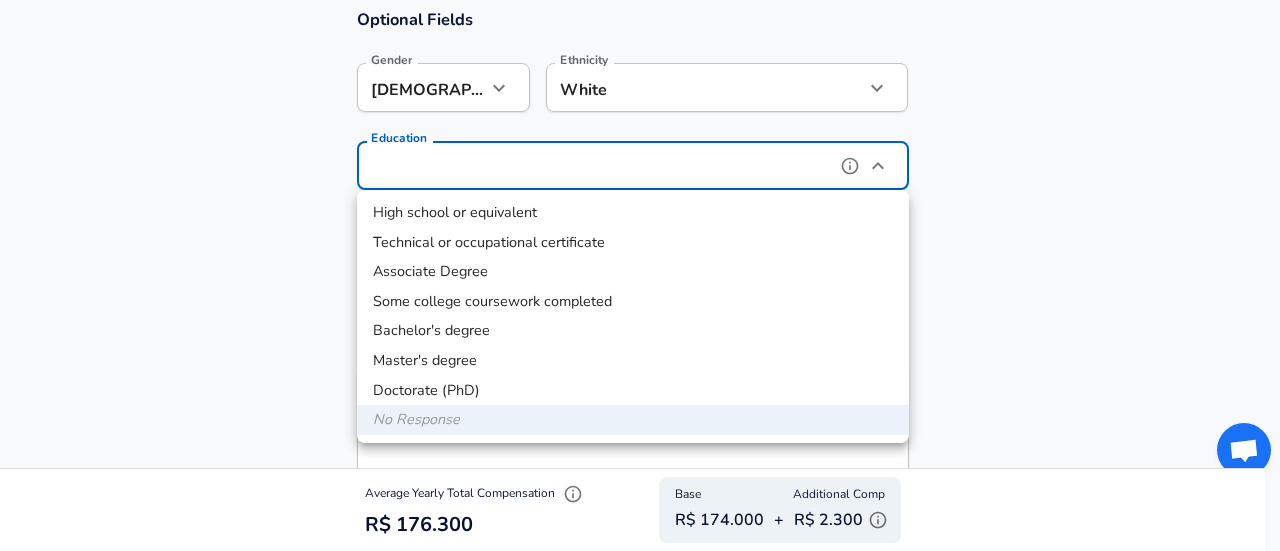 type on "Bachelors degree" 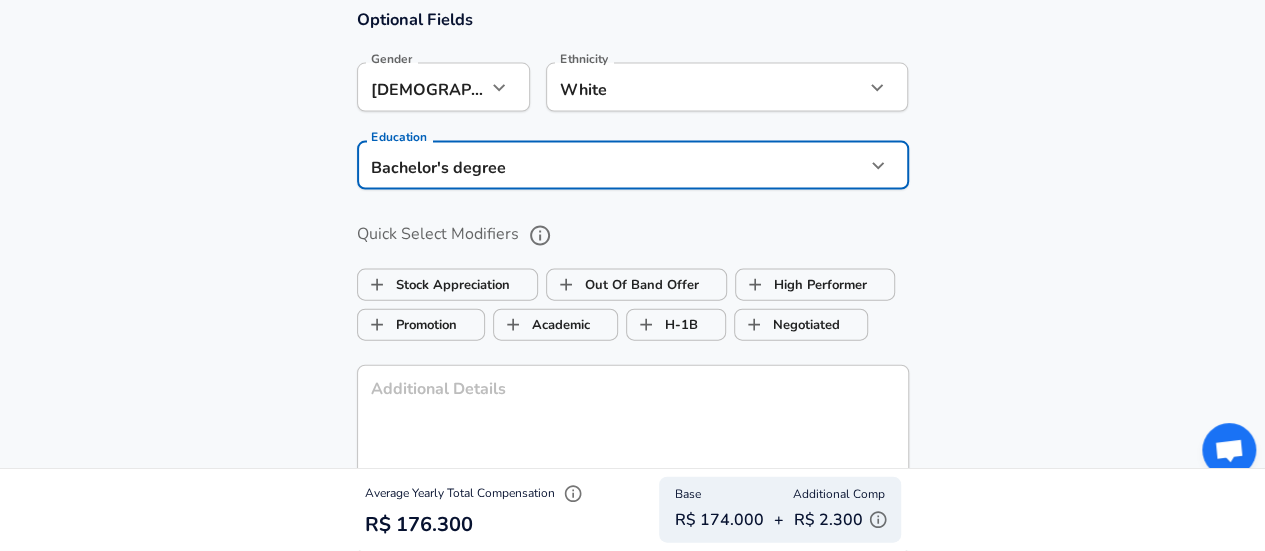 click on "Optional Fields Gender [DEMOGRAPHIC_DATA] [DEMOGRAPHIC_DATA] Gender Ethnicity White White Ethnicity Education Bachelor's degree Bachelors degree Education Quick Select Modifiers   Stock Appreciation Out Of Band Offer High Performer Promotion Academic H-1B Negotiated Additional Details x Additional Details 0 /500 characters Email Address Email Address   Providing an email allows for editing or removal of your submission. We may also reach out if we have any questions. Your email will not be published." at bounding box center (632, 333) 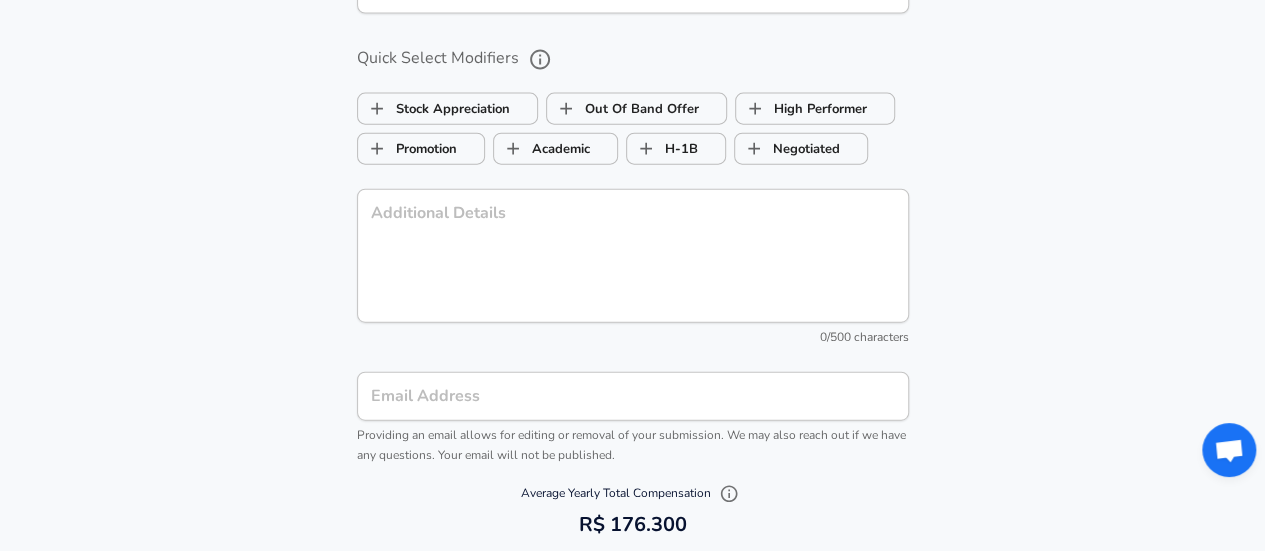 scroll, scrollTop: 2378, scrollLeft: 0, axis: vertical 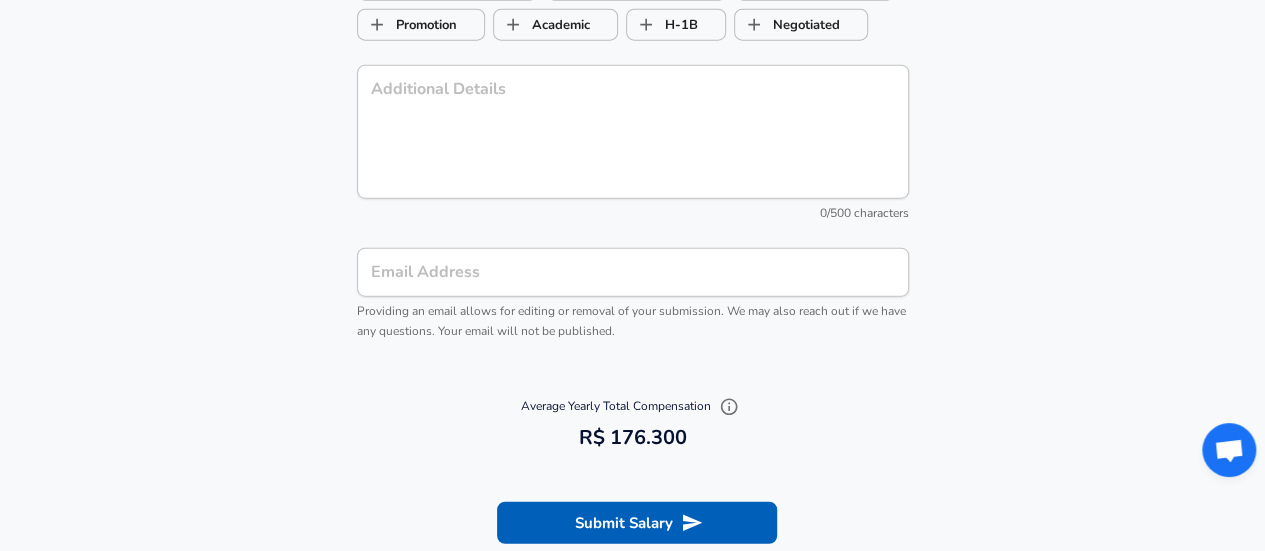 click on "Email Address" at bounding box center [633, 272] 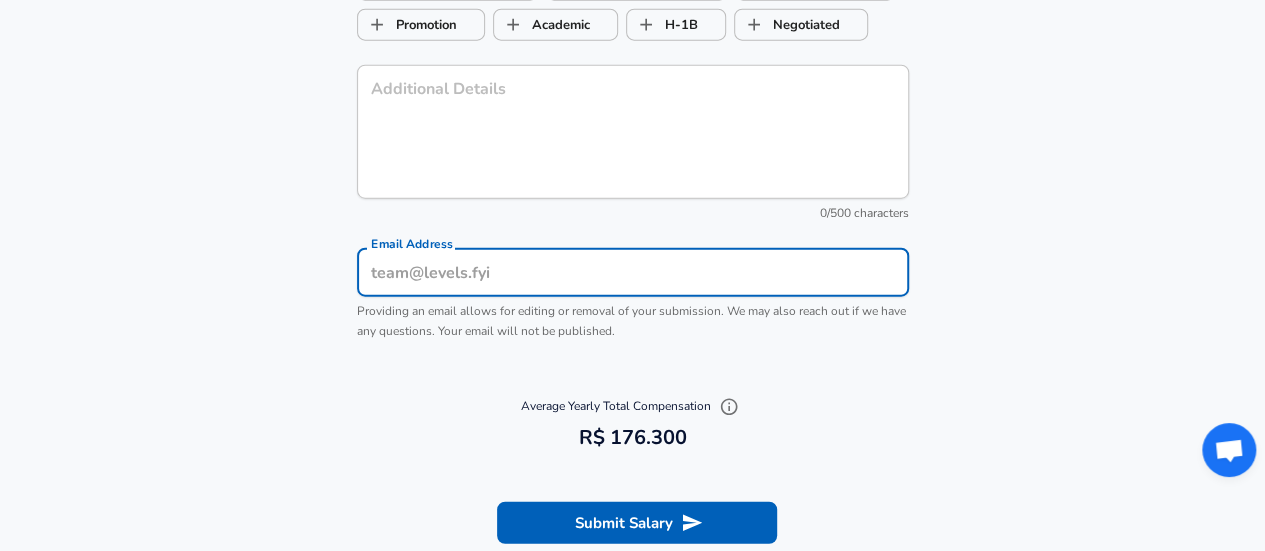 click on "Email Address" at bounding box center [633, 272] 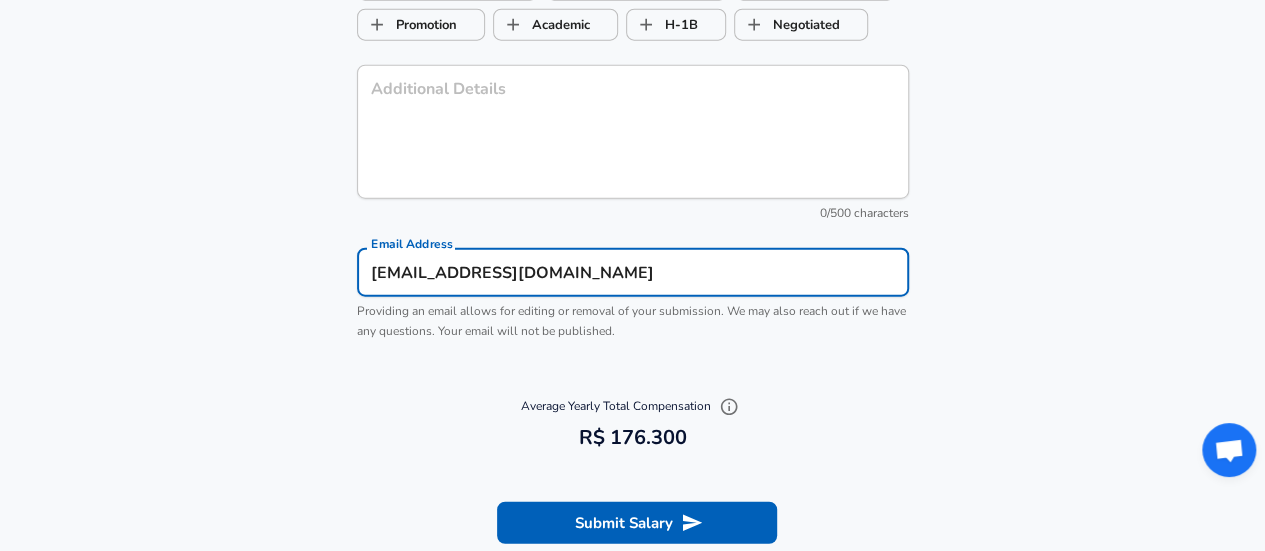 scroll, scrollTop: 0, scrollLeft: 0, axis: both 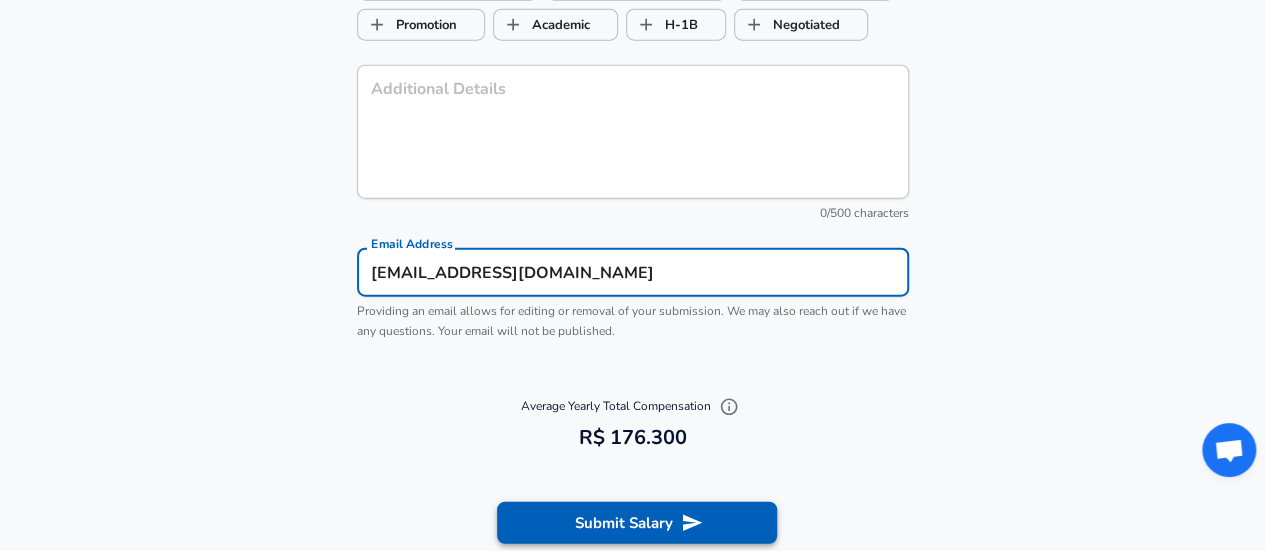 type on "[EMAIL_ADDRESS][DOMAIN_NAME]" 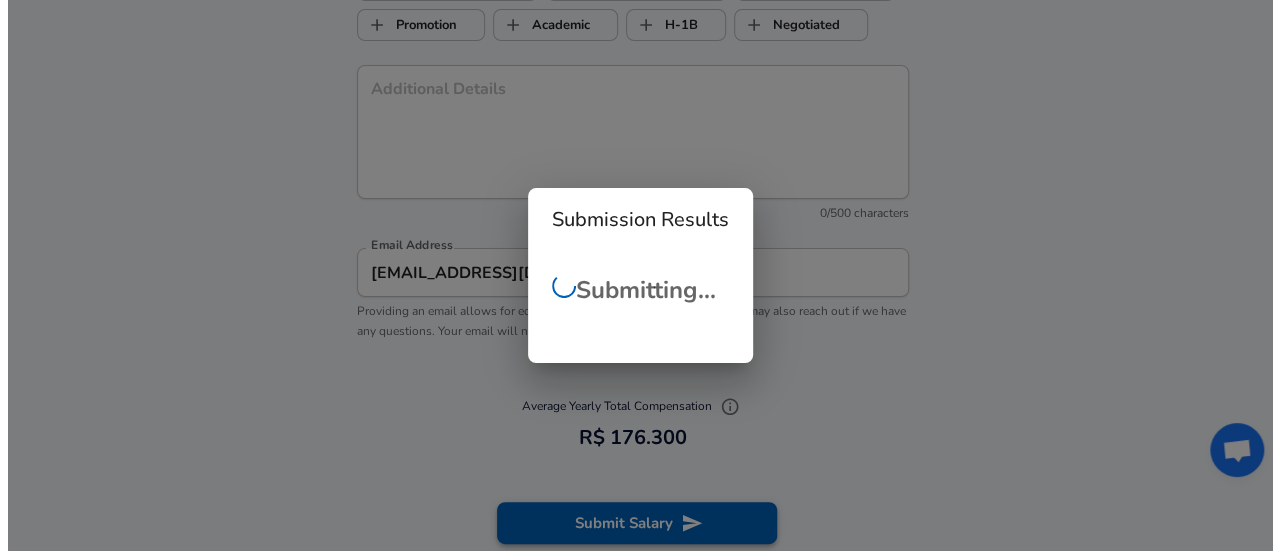 scroll, scrollTop: 0, scrollLeft: 0, axis: both 